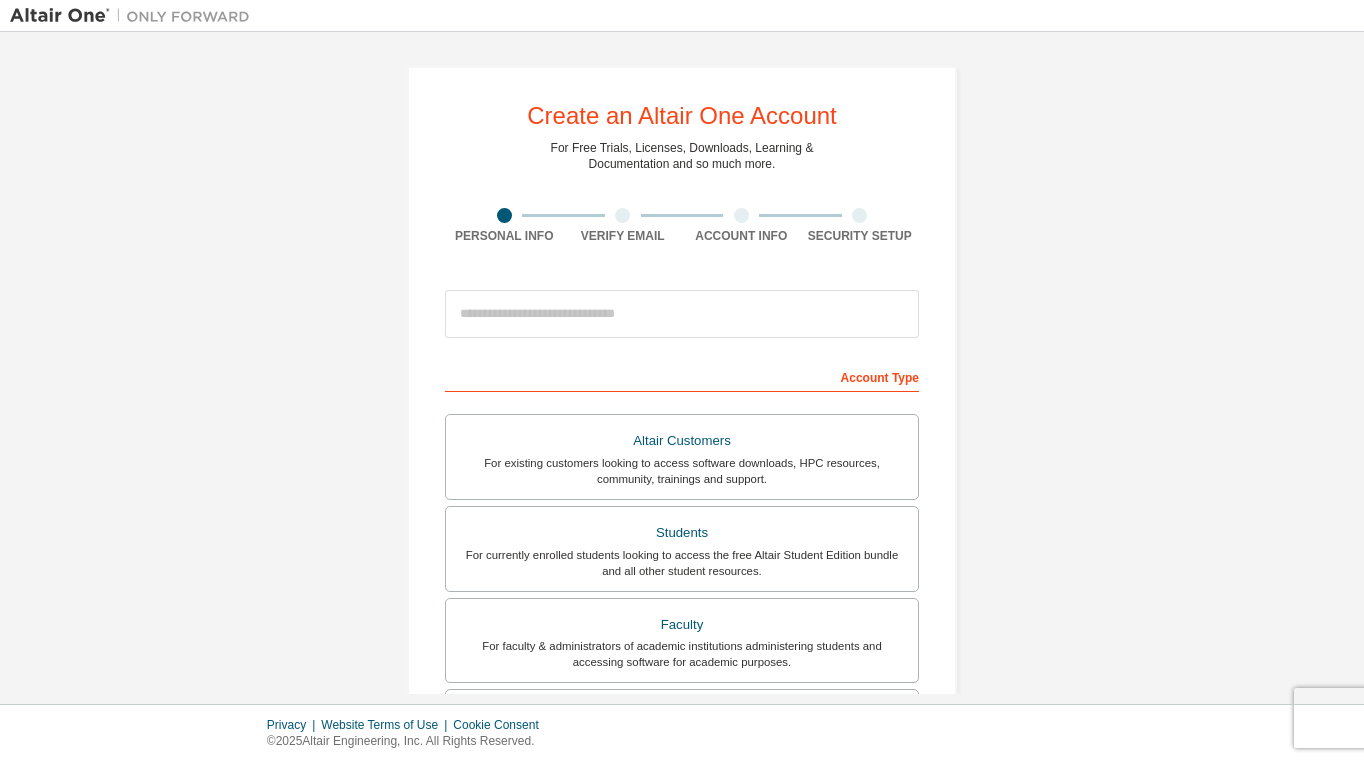 scroll, scrollTop: 0, scrollLeft: 0, axis: both 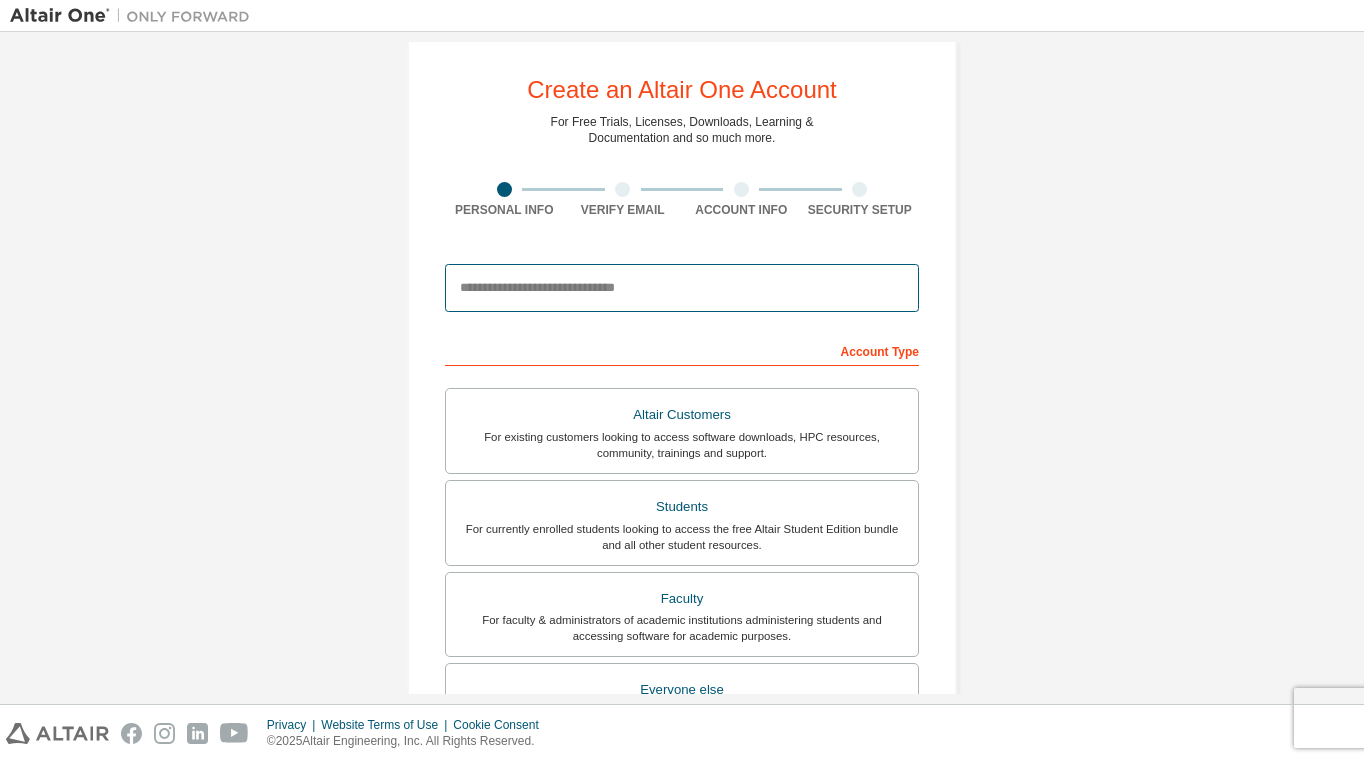 click at bounding box center (682, 288) 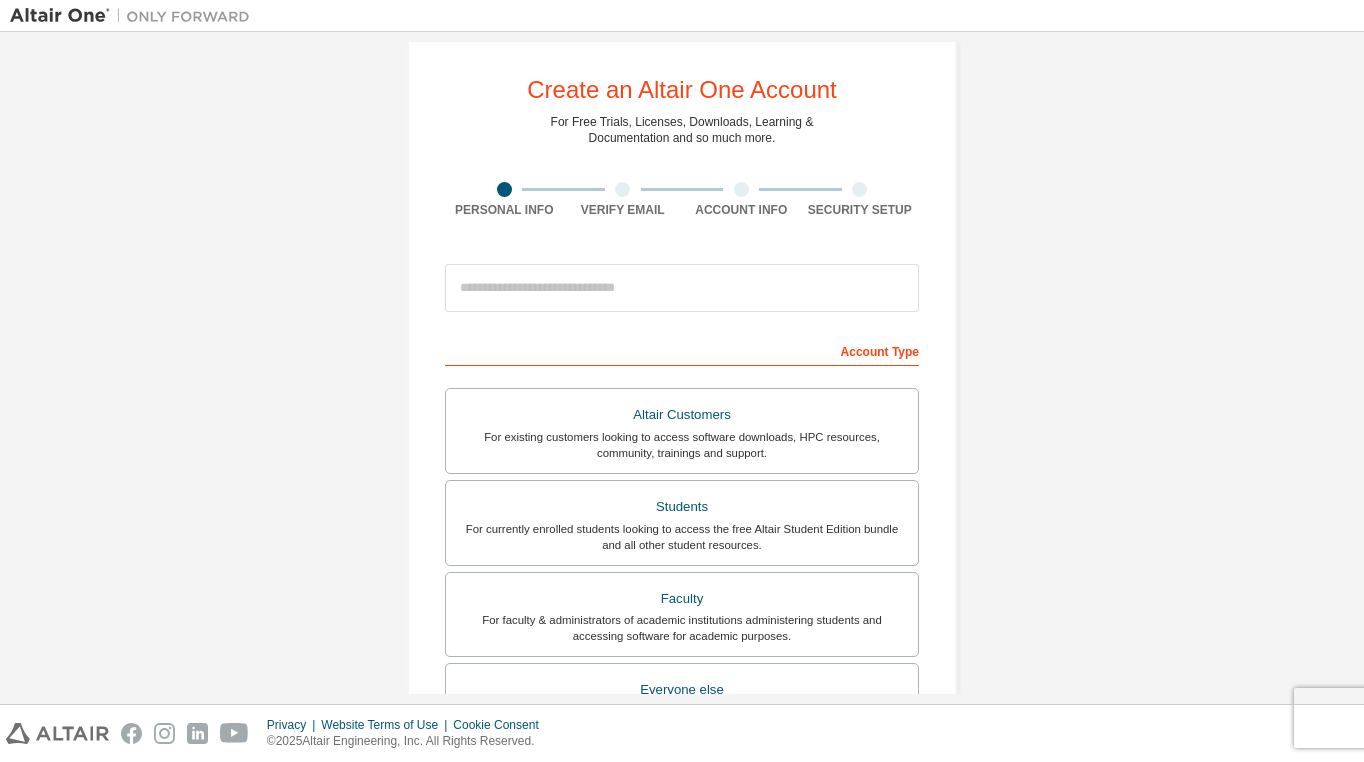 click on "Create an Altair One Account For Free Trials, Licenses, Downloads, Learning &  Documentation and so much more. Personal Info Verify Email Account Info Security Setup This is a federated email. No need to register a new account. You should be able to  login  by using your company's SSO credentials. Email already exists. Please try to  login  instead. Account Type Altair Customers For existing customers looking to access software downloads, HPC resources, community, trainings and support. Students For currently enrolled students looking to access the free Altair Student Edition bundle and all other student resources. Faculty For faculty & administrators of academic institutions administering students and accessing software for academic purposes. Everyone else For individuals, businesses and everyone else looking to try Altair software and explore our product offerings. Your Profile First Name Last Name Job Title Please provide State/Province to help us route sales and support resources to you more efficiently." at bounding box center [682, 545] 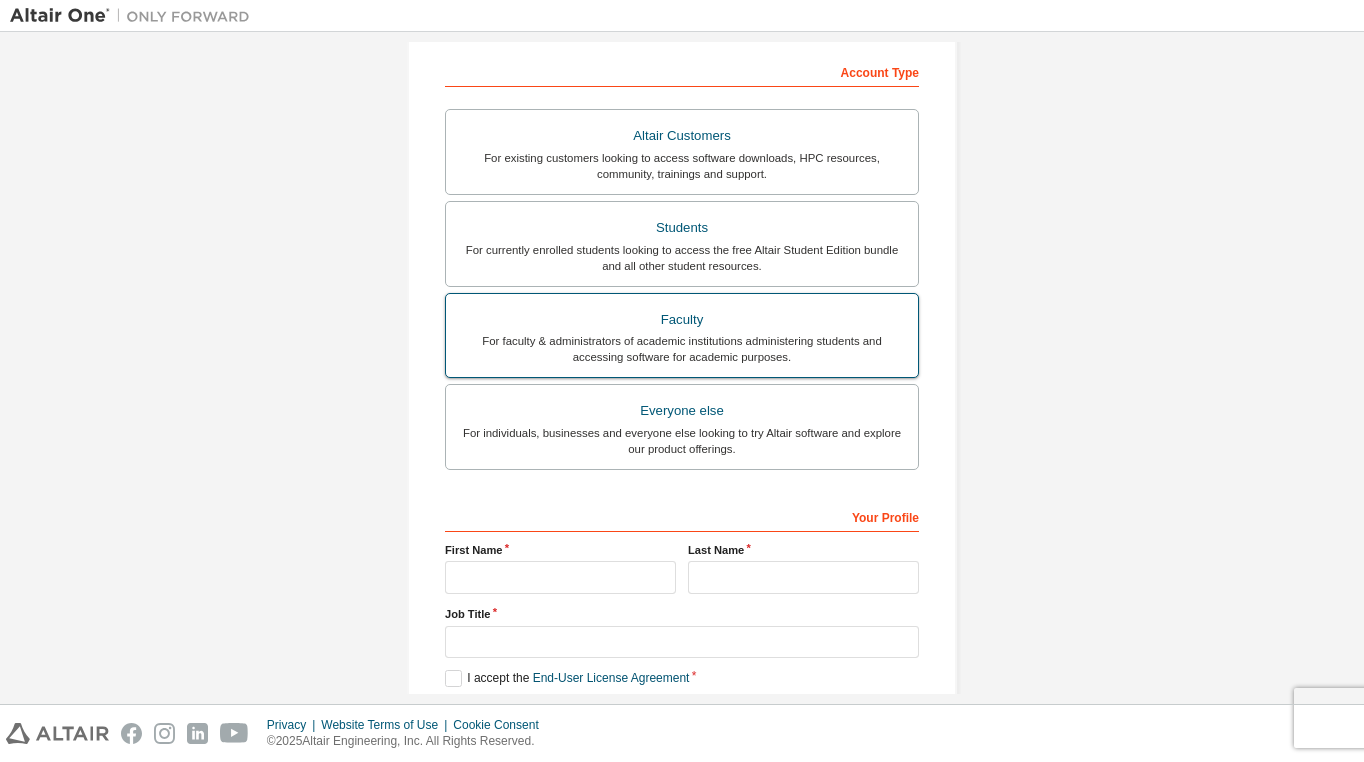 scroll, scrollTop: 273, scrollLeft: 0, axis: vertical 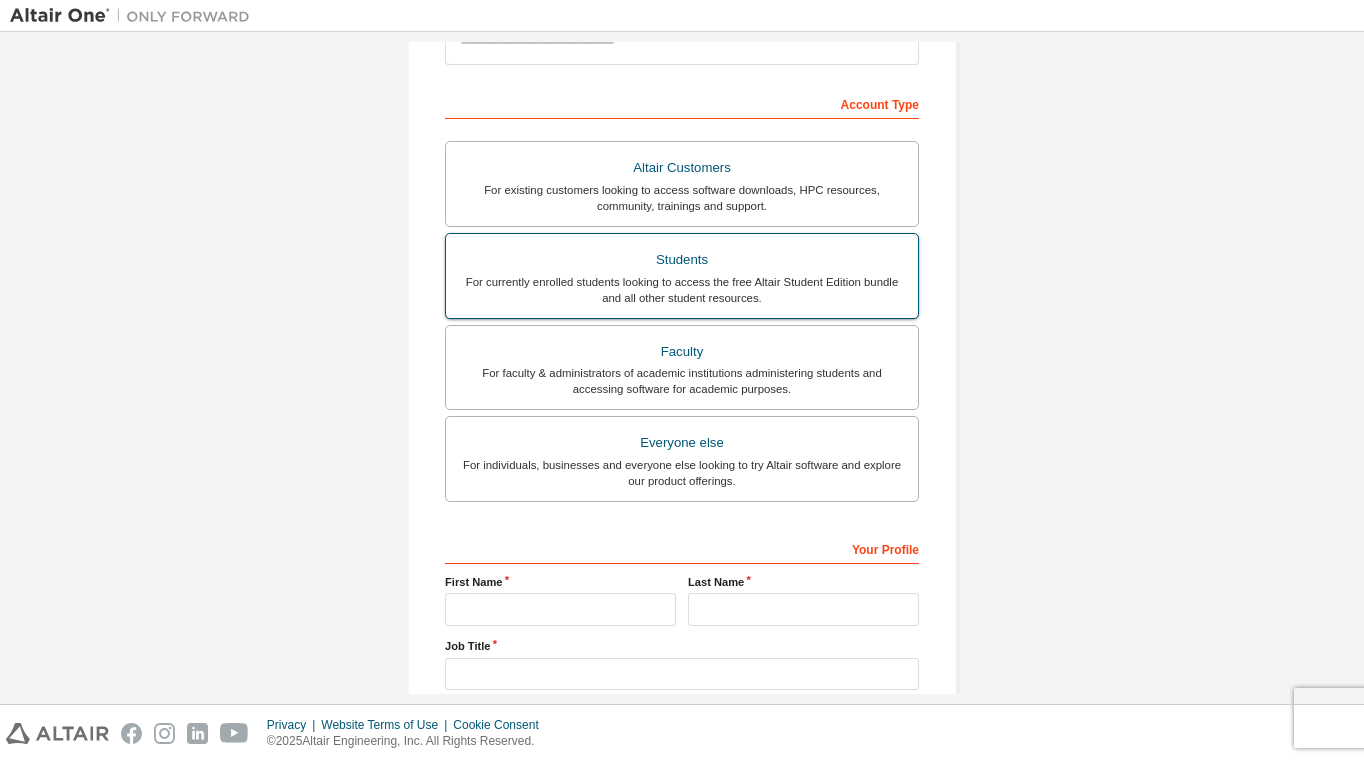 click on "Students" at bounding box center (682, 260) 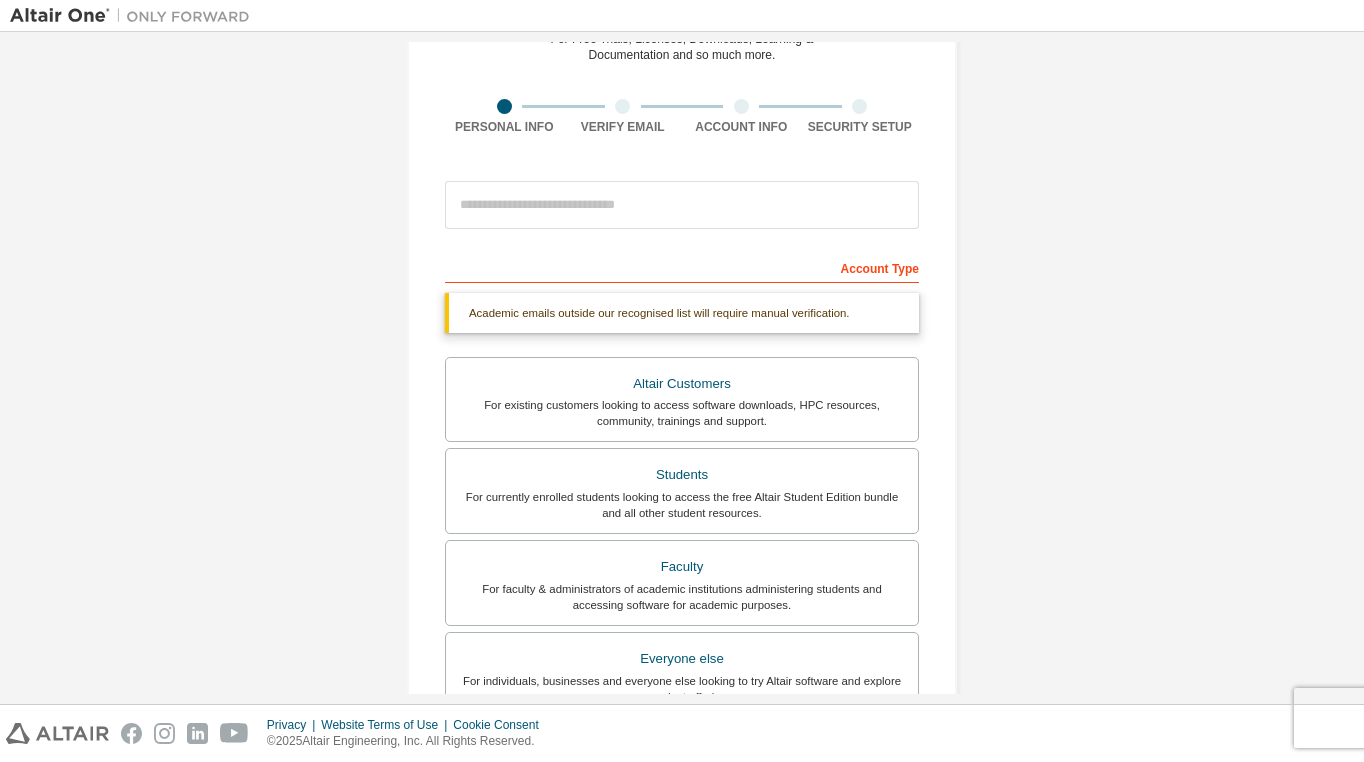 scroll, scrollTop: 92, scrollLeft: 0, axis: vertical 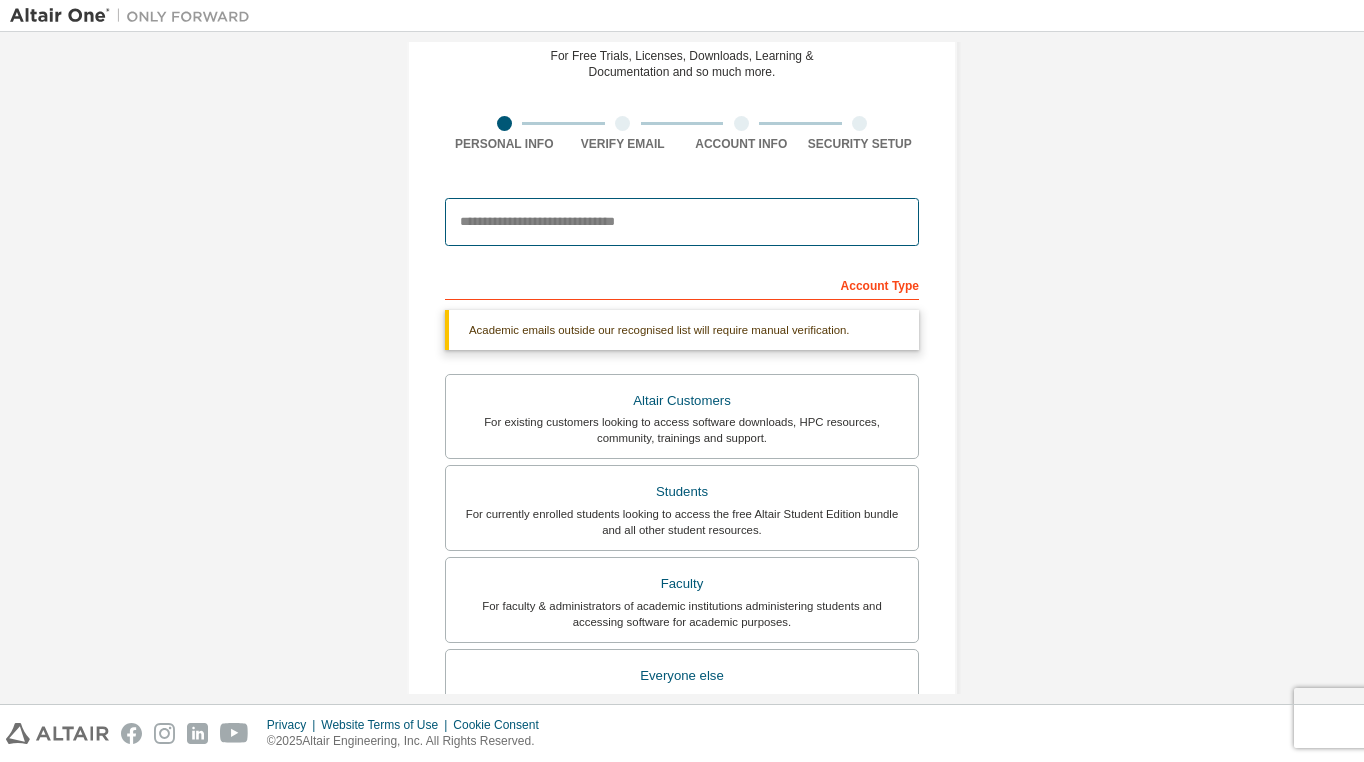 click at bounding box center [682, 222] 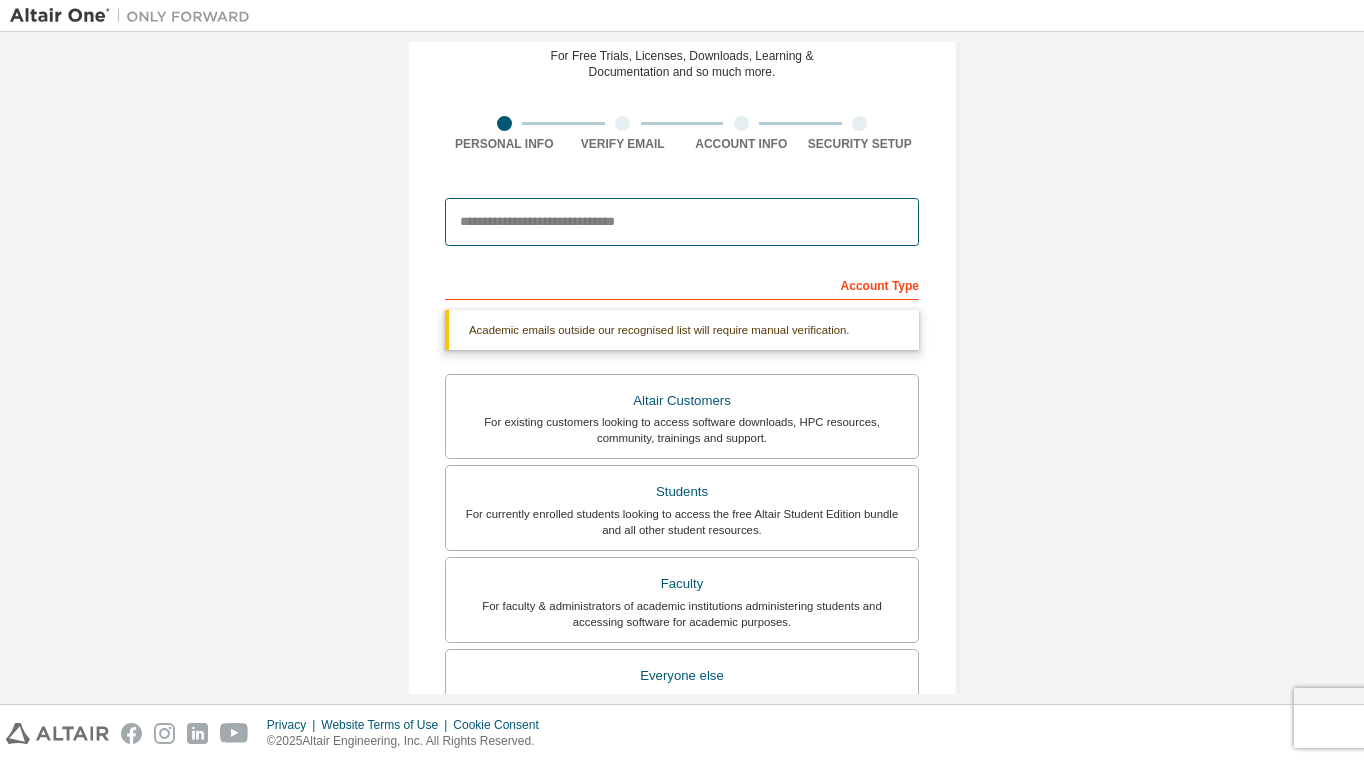 type on "**********" 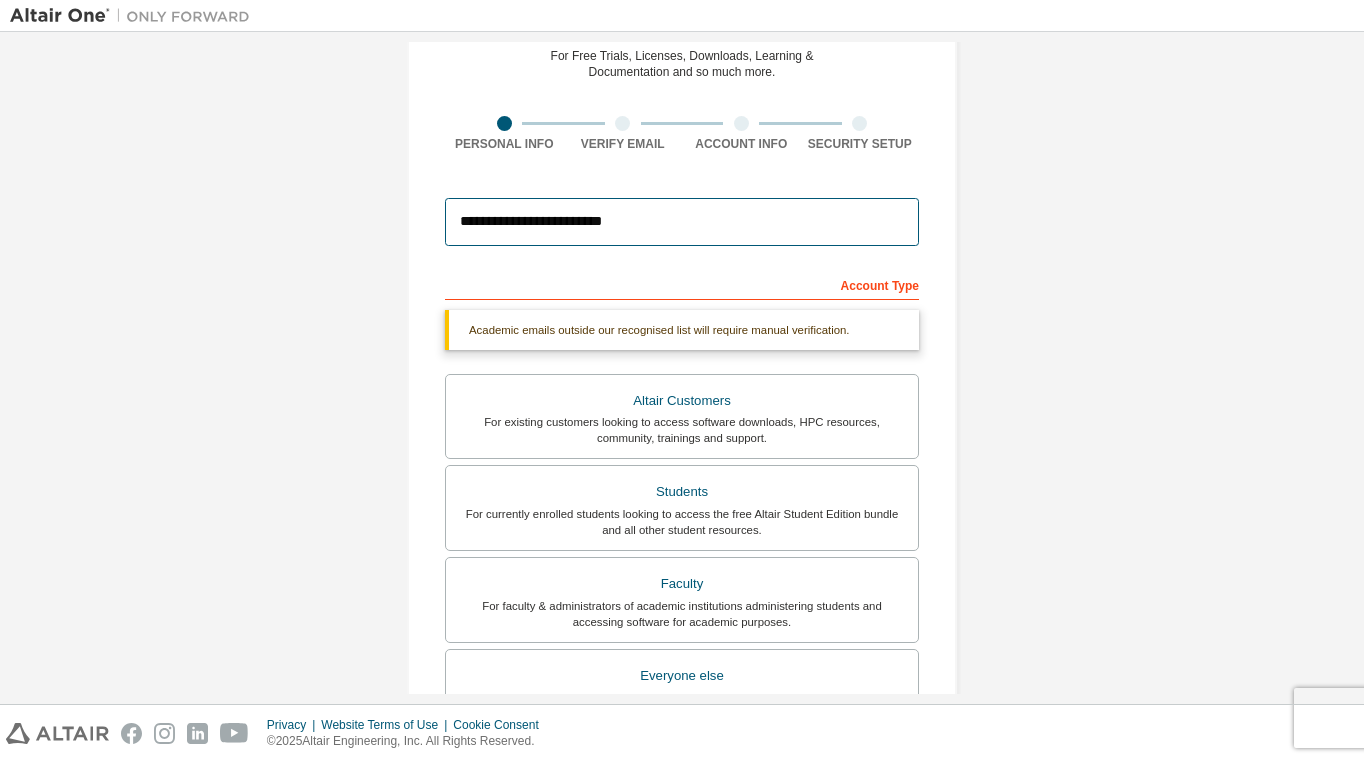 type on "****" 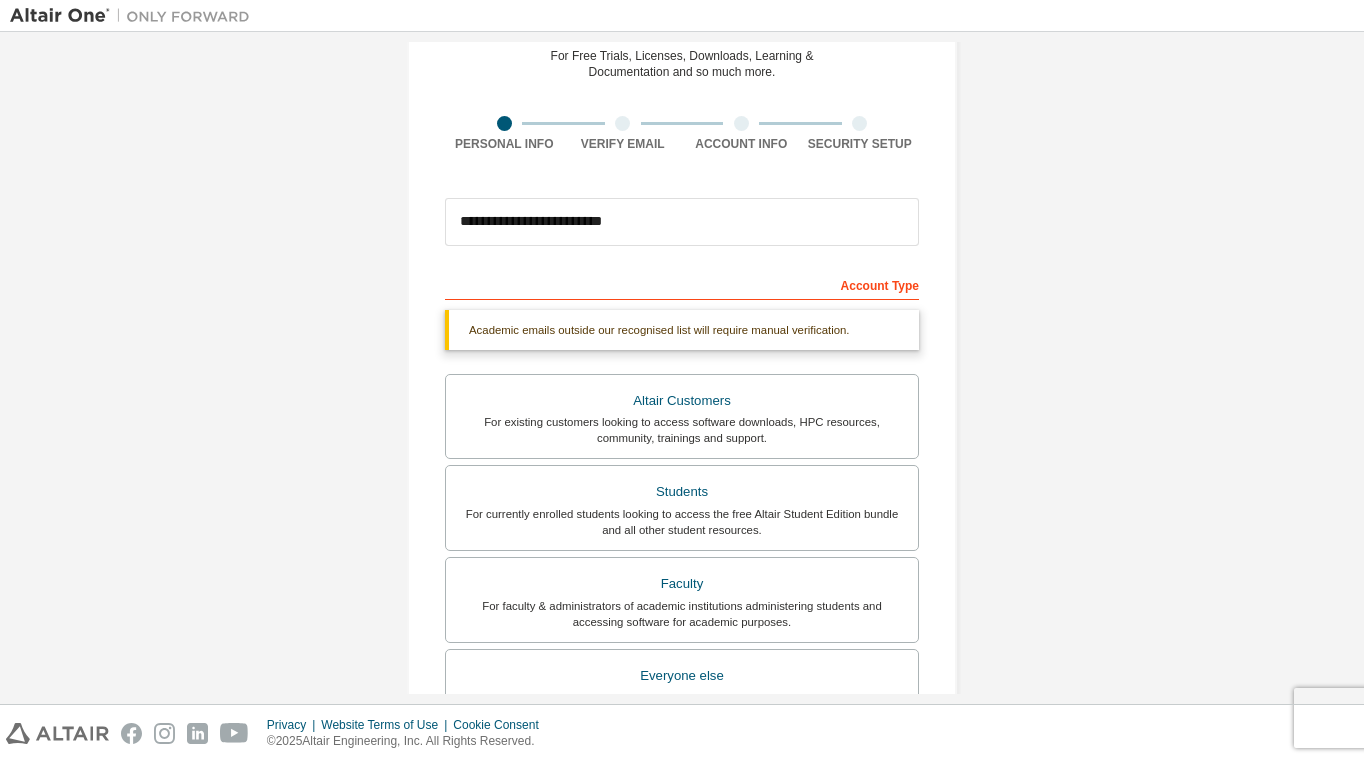 type on "******" 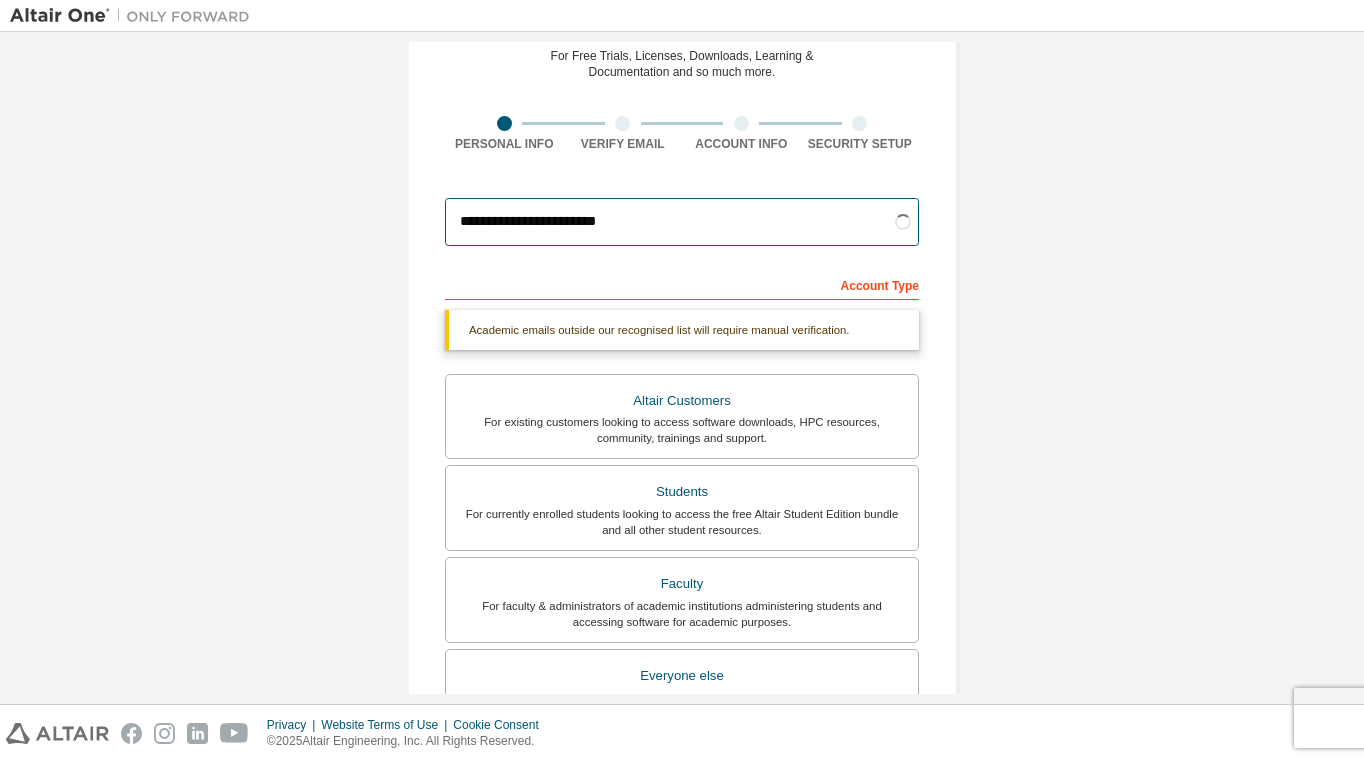 type on "**********" 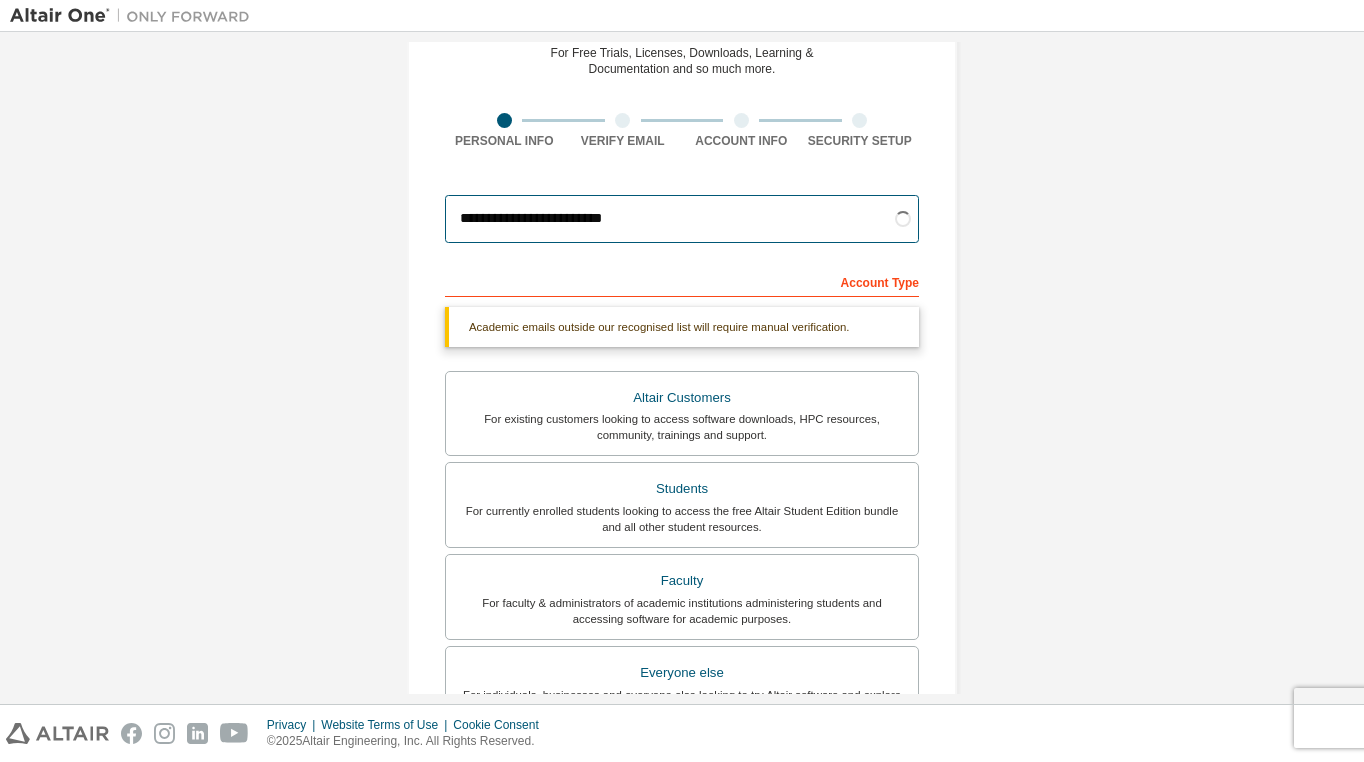 scroll, scrollTop: 96, scrollLeft: 0, axis: vertical 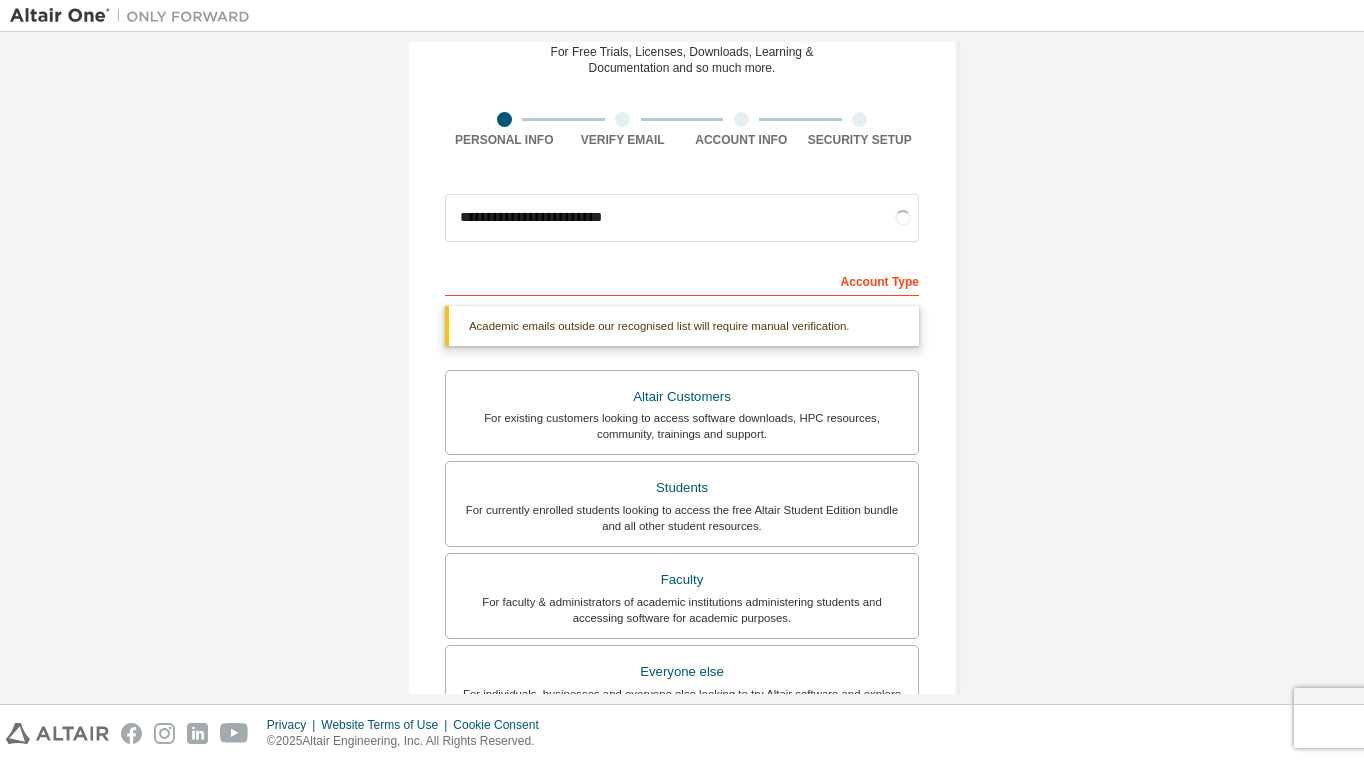click on "**********" at bounding box center [682, 501] 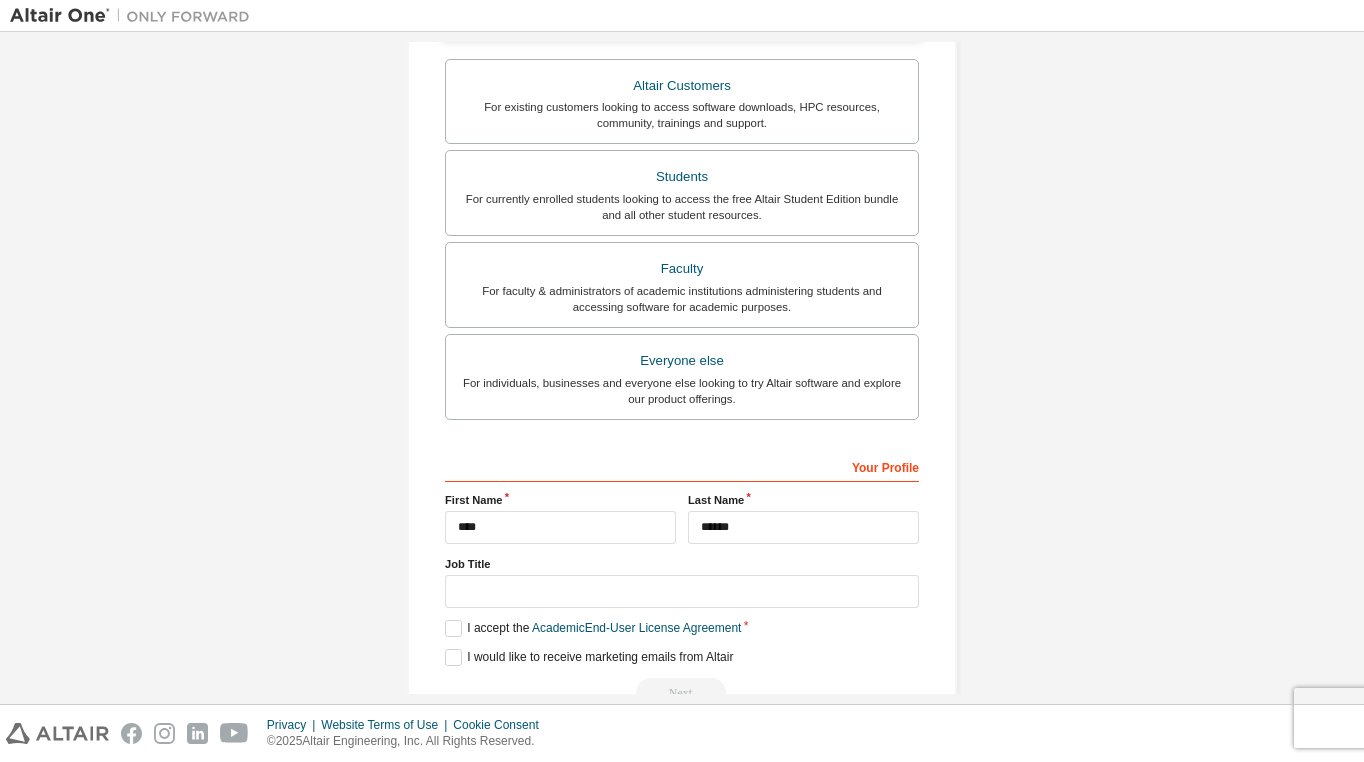 scroll, scrollTop: 459, scrollLeft: 0, axis: vertical 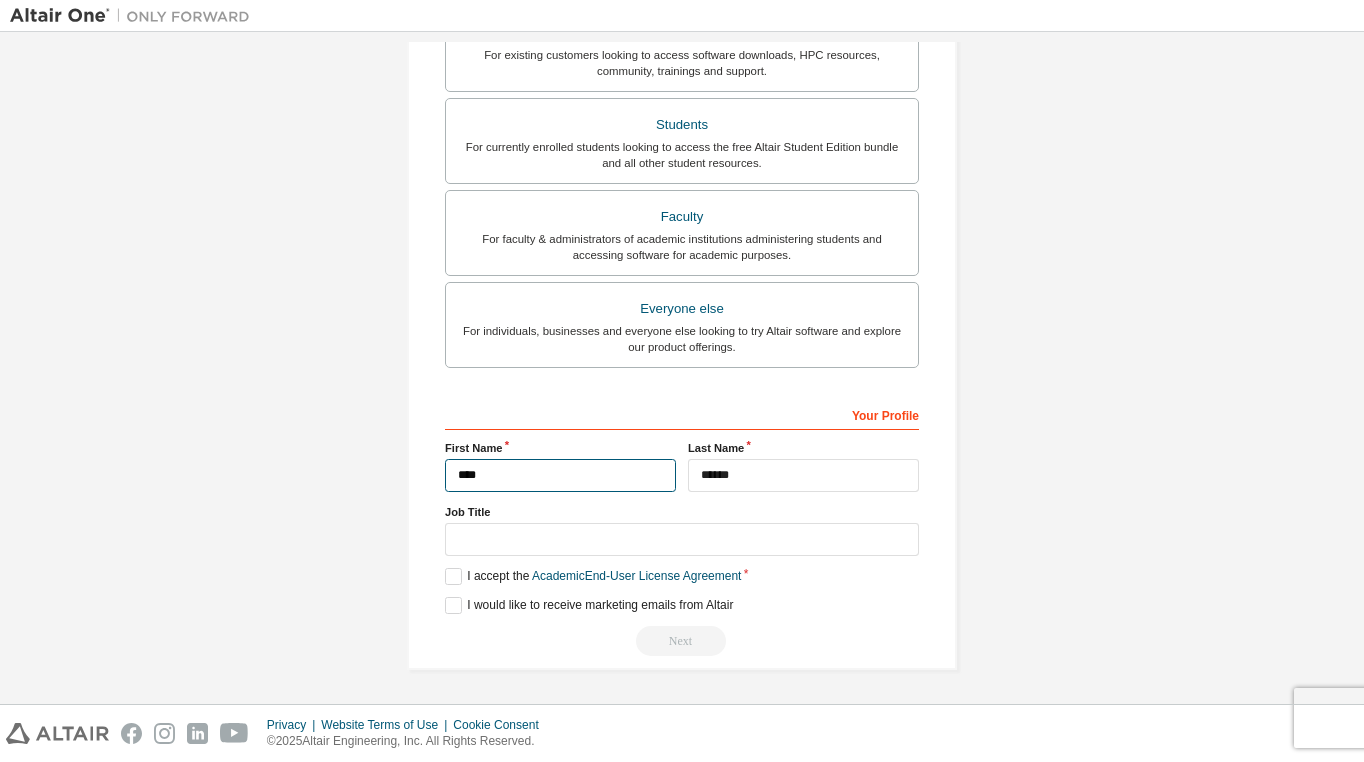 drag, startPoint x: 565, startPoint y: 478, endPoint x: 398, endPoint y: 468, distance: 167.29913 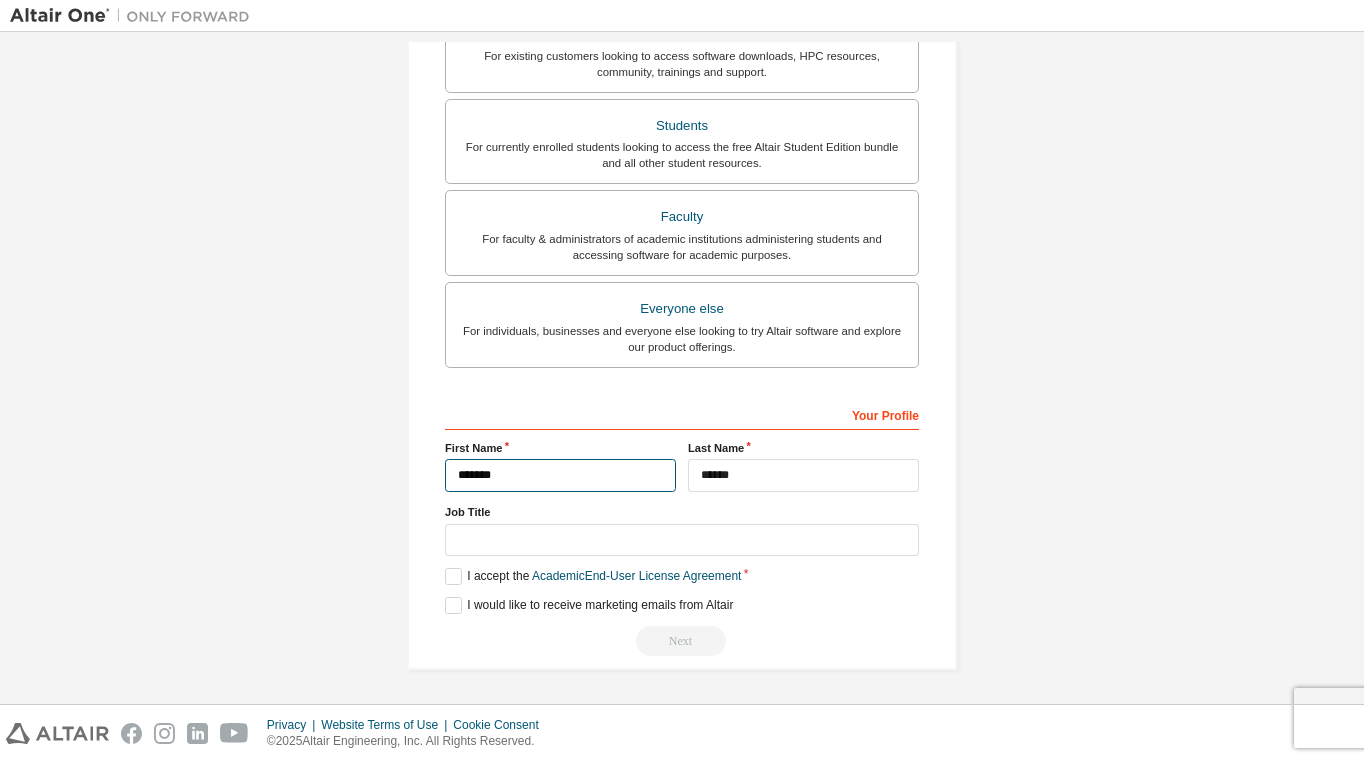 type on "*******" 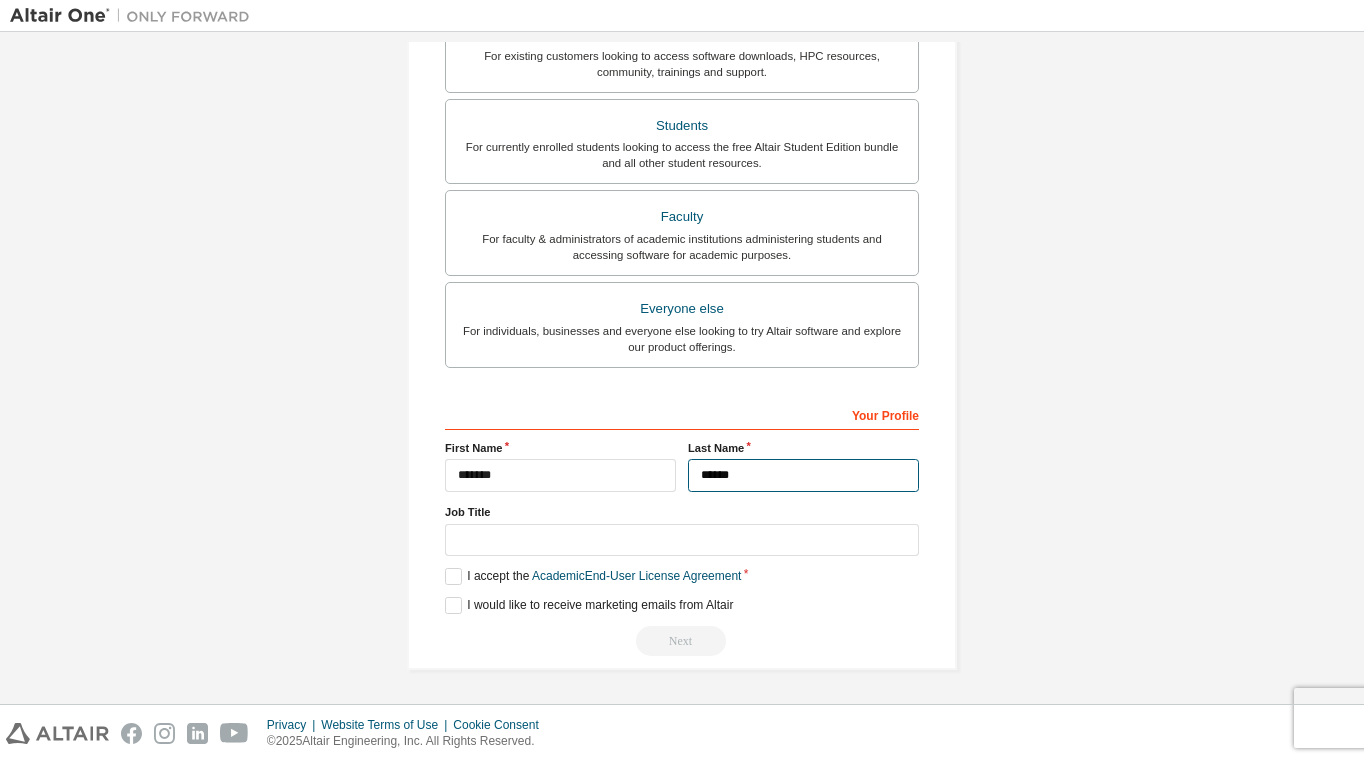 click on "******" at bounding box center (803, 475) 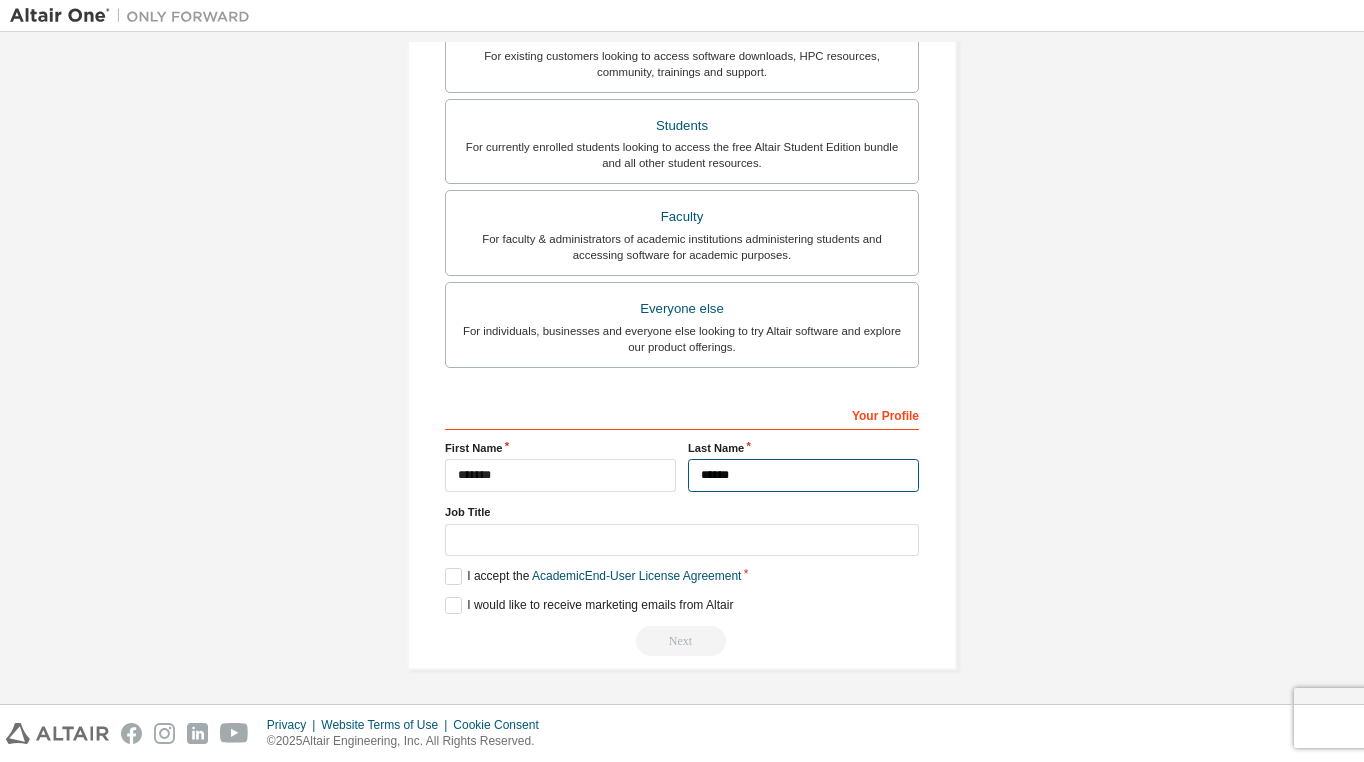 type on "******" 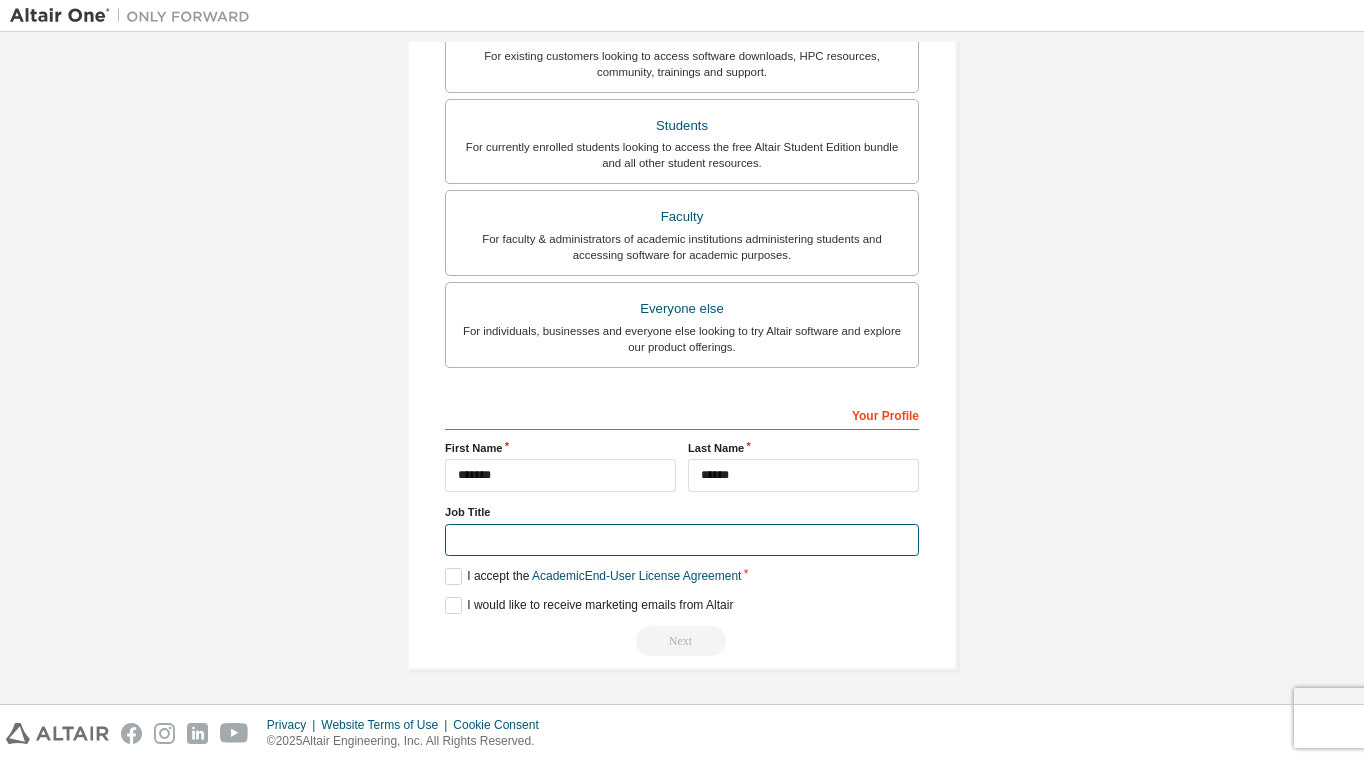 click at bounding box center (682, 540) 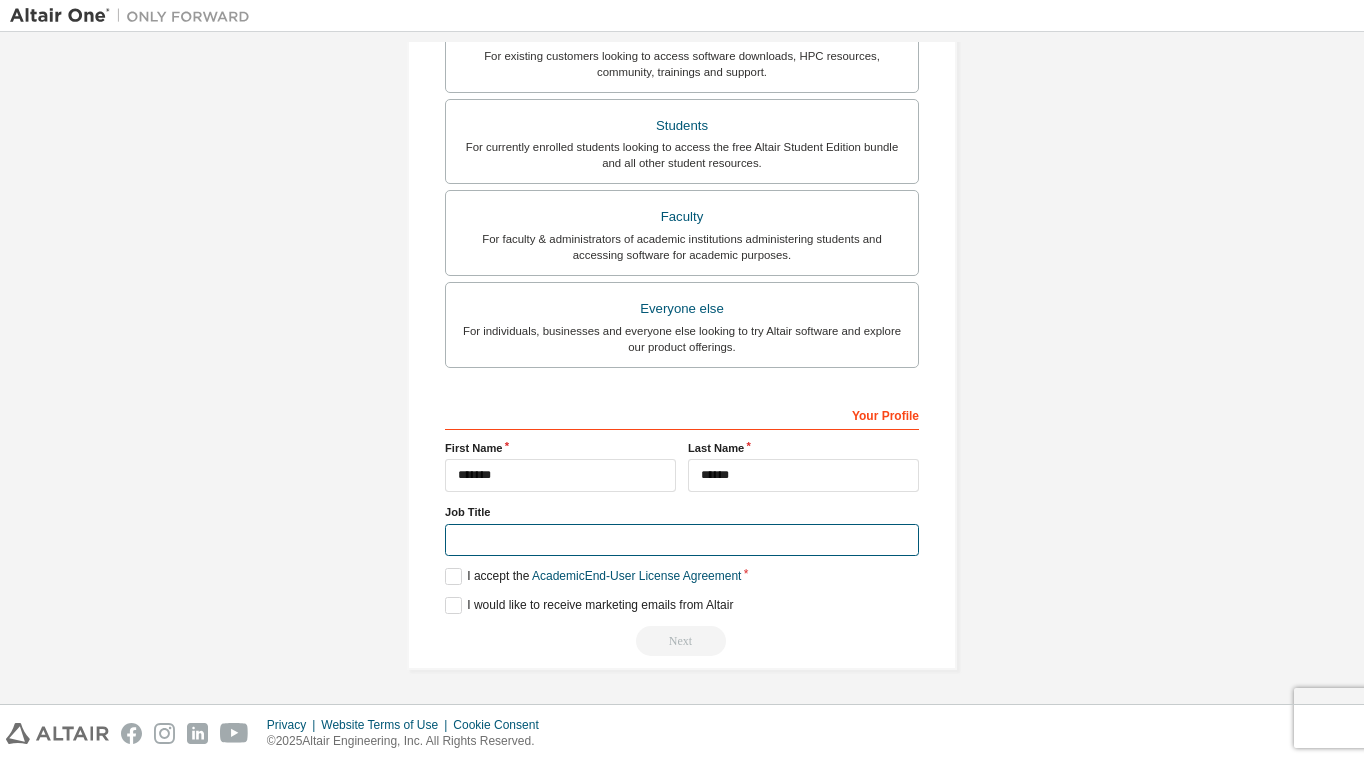 type on "*" 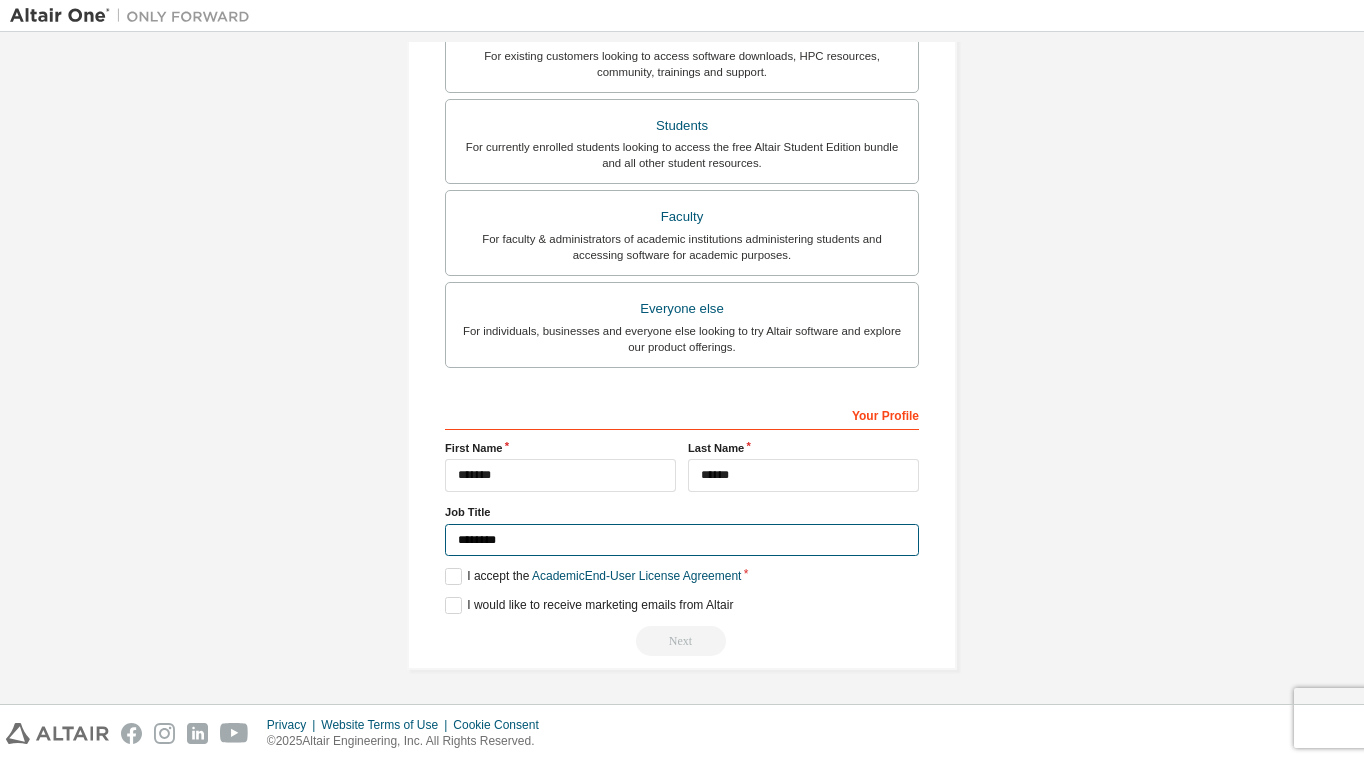 type on "********" 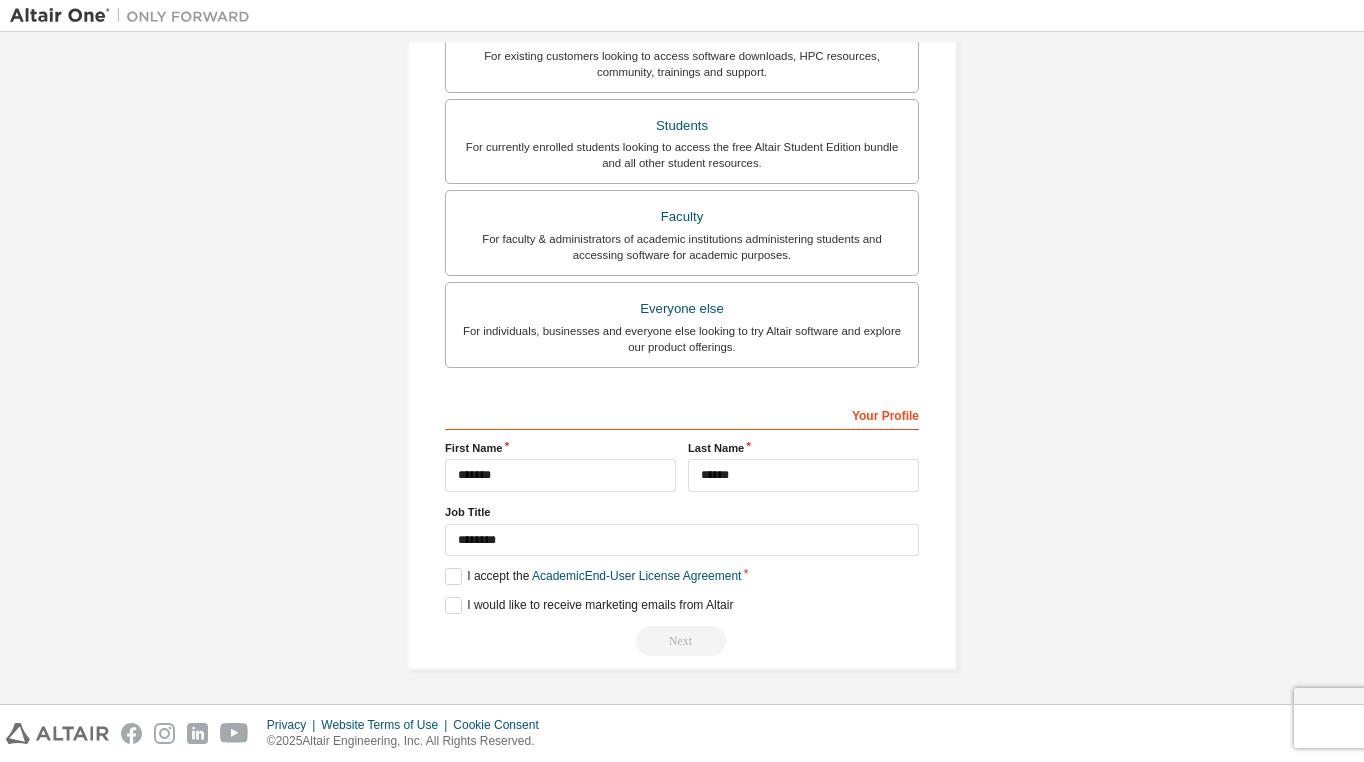 click on "I accept the   Academic   End-User License Agreement" at bounding box center (682, 576) 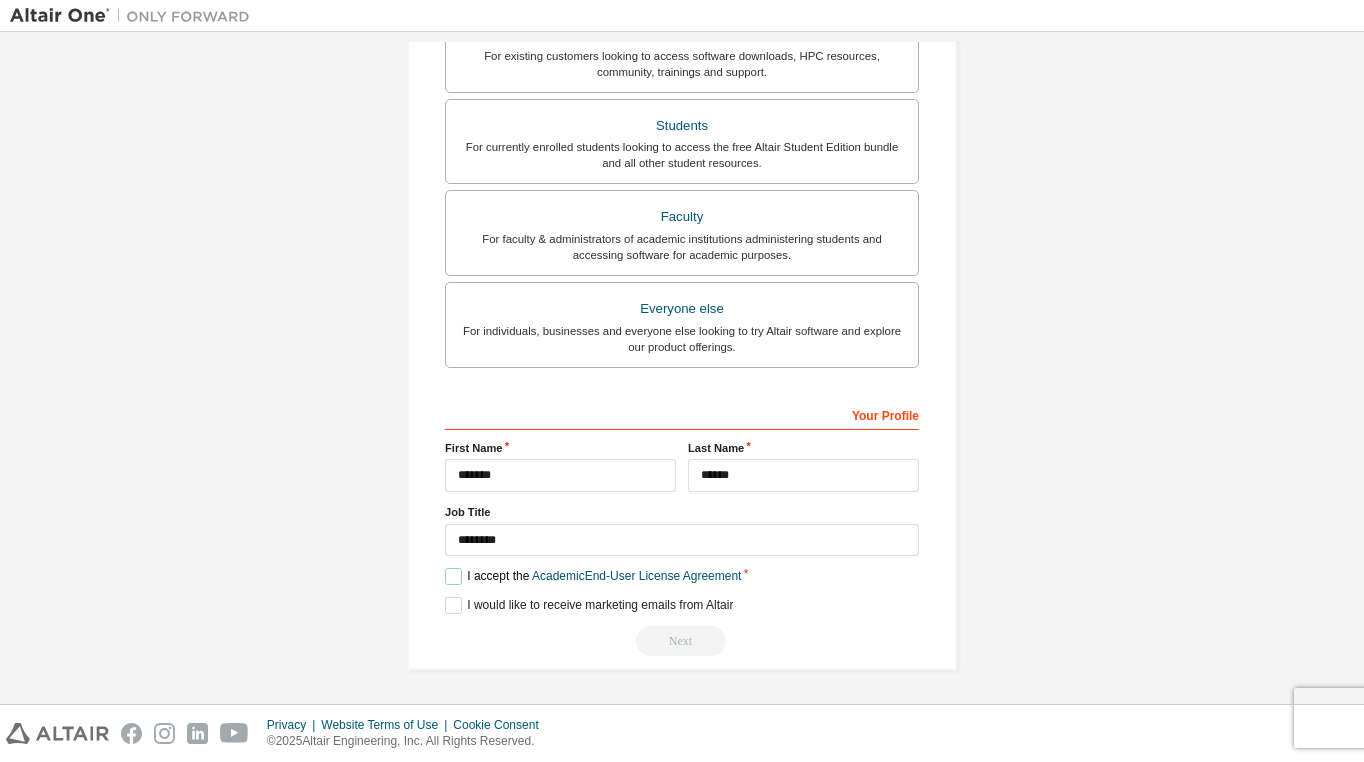 click on "I accept the   Academic   End-User License Agreement" at bounding box center [593, 576] 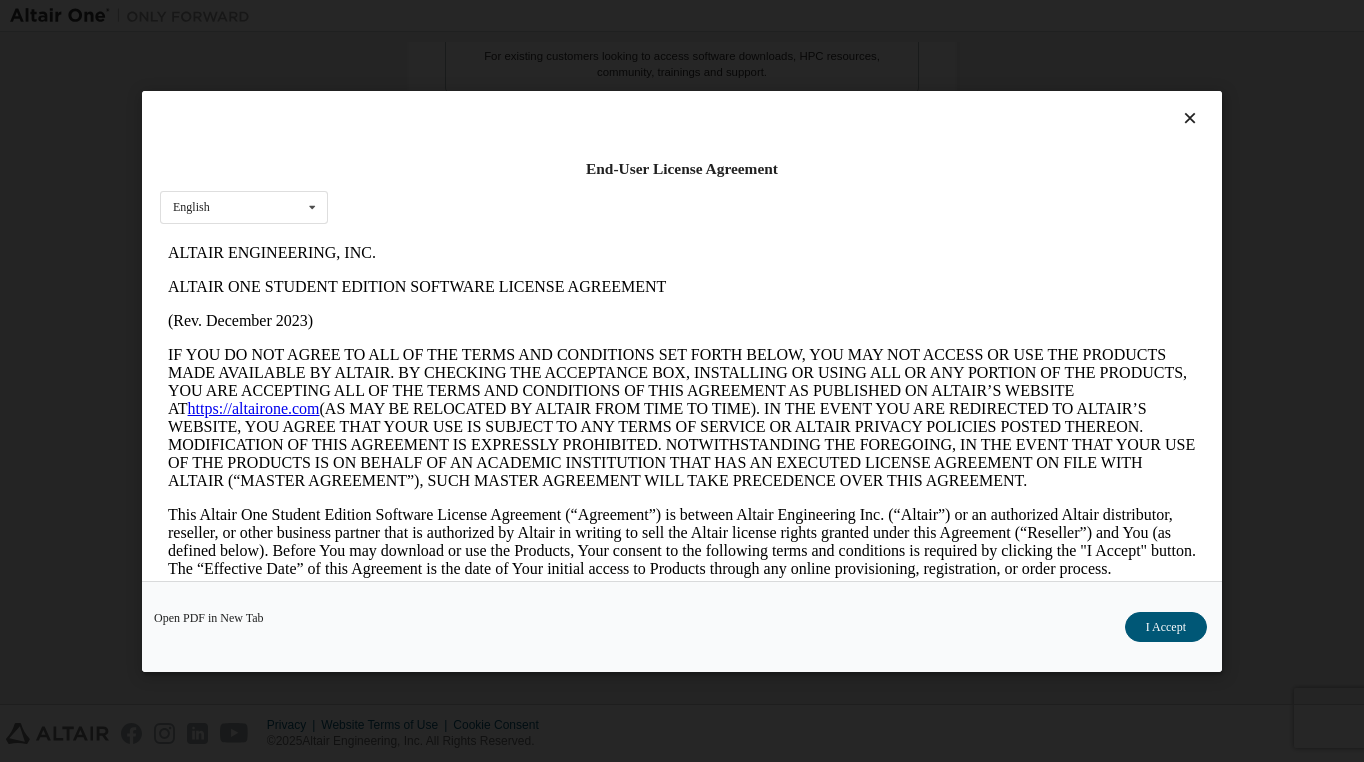 scroll, scrollTop: 0, scrollLeft: 0, axis: both 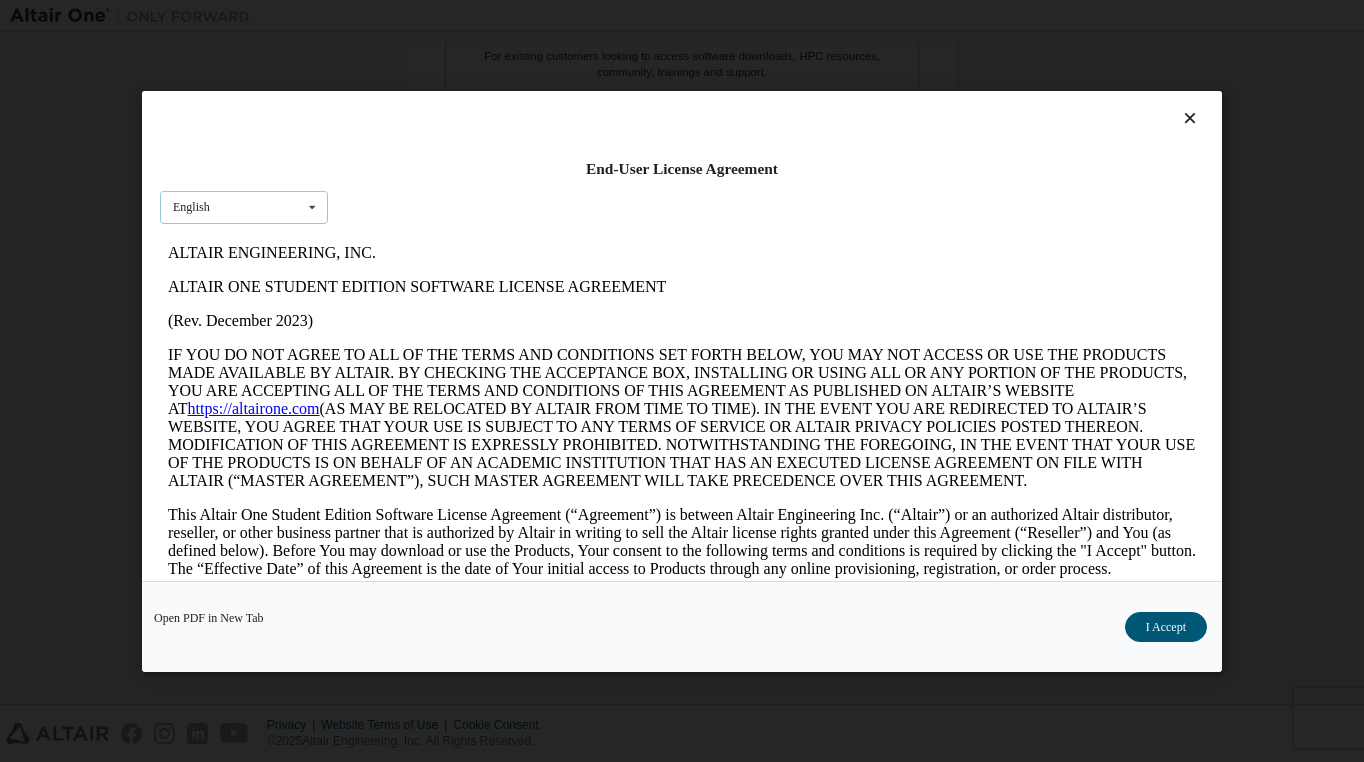 click on "English English" at bounding box center [244, 207] 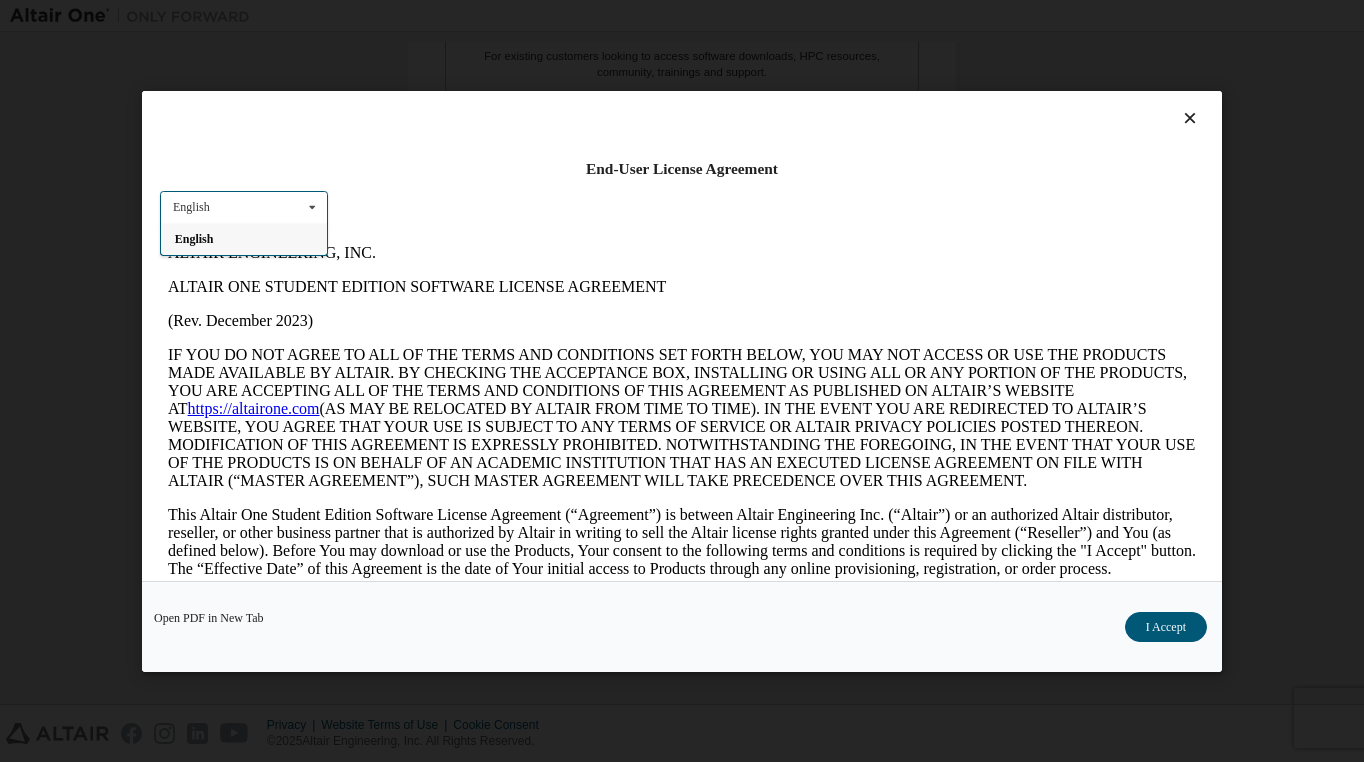 click at bounding box center [682, 123] 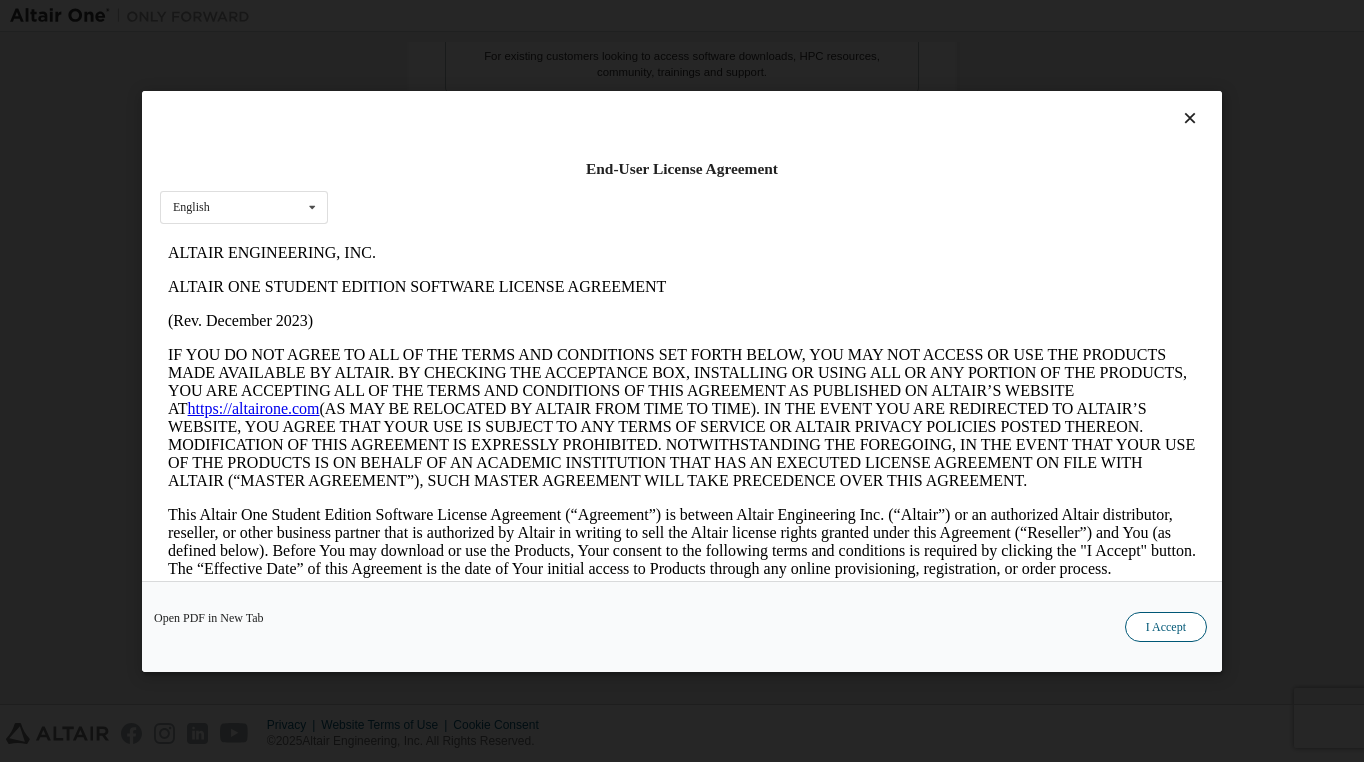 click on "I Accept" at bounding box center [1166, 626] 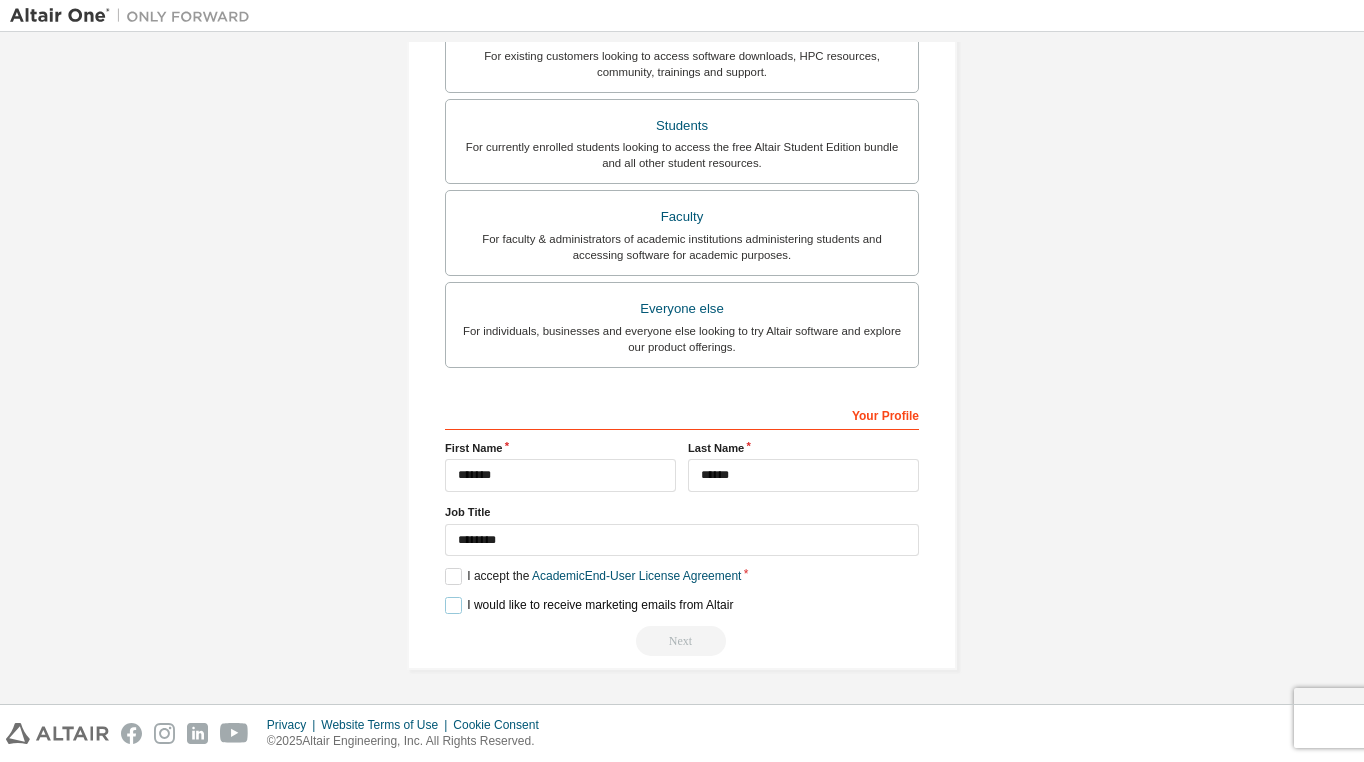 click on "I would like to receive marketing emails from Altair" at bounding box center (589, 605) 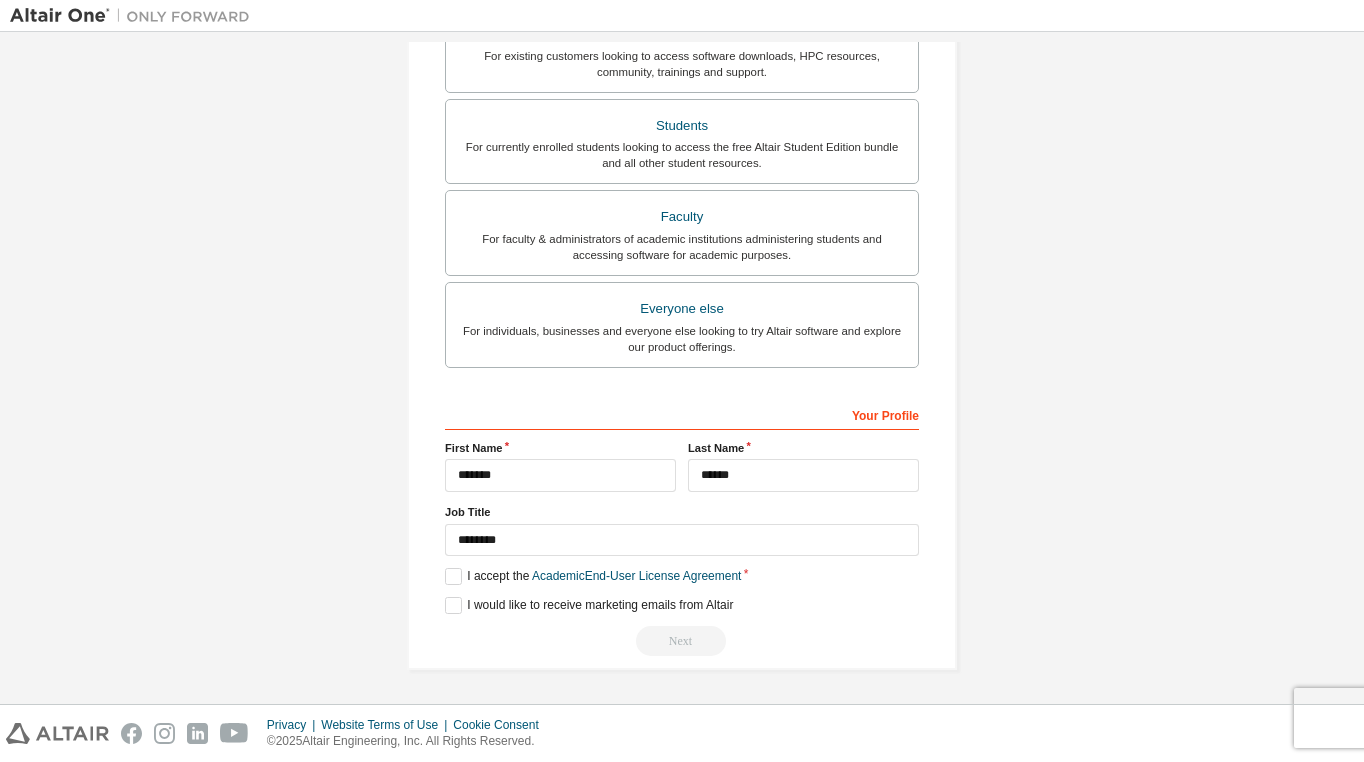 click on "Next" at bounding box center (682, 641) 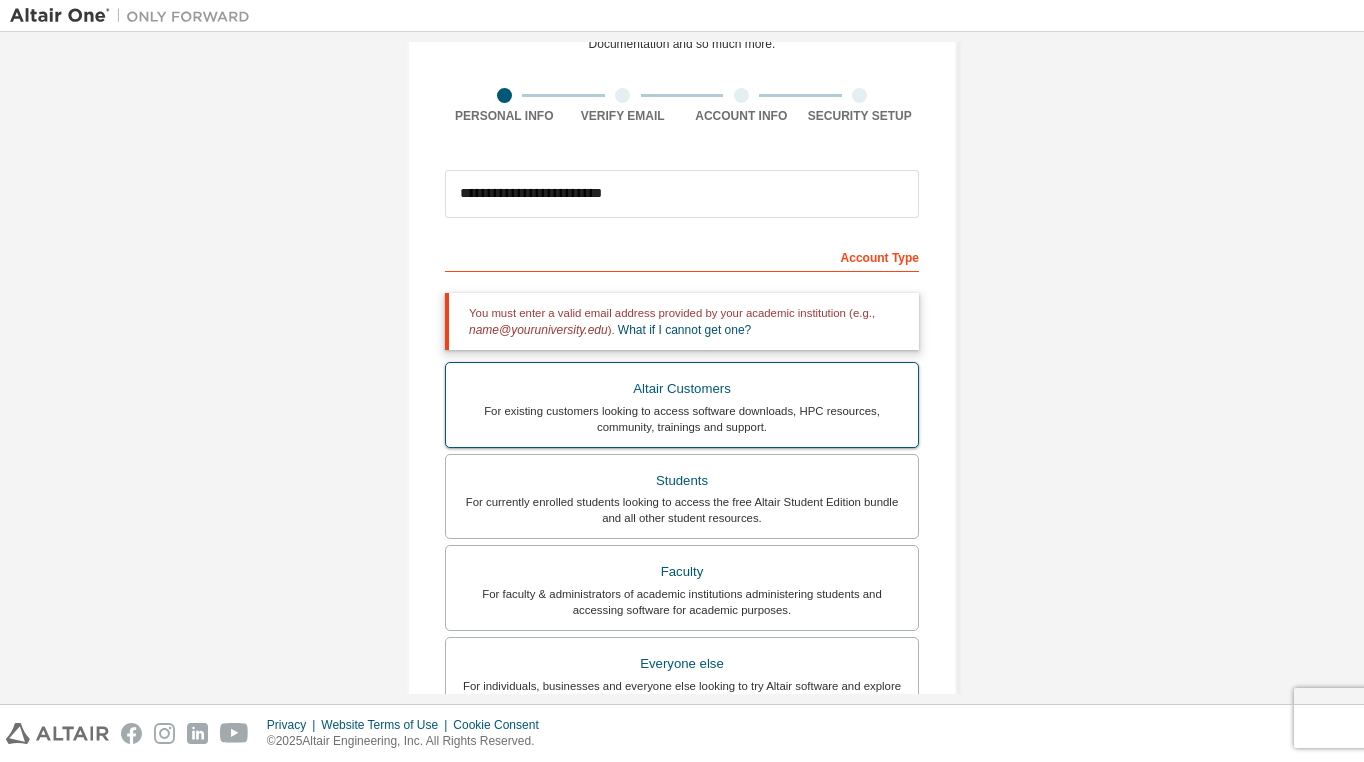 scroll, scrollTop: 116, scrollLeft: 0, axis: vertical 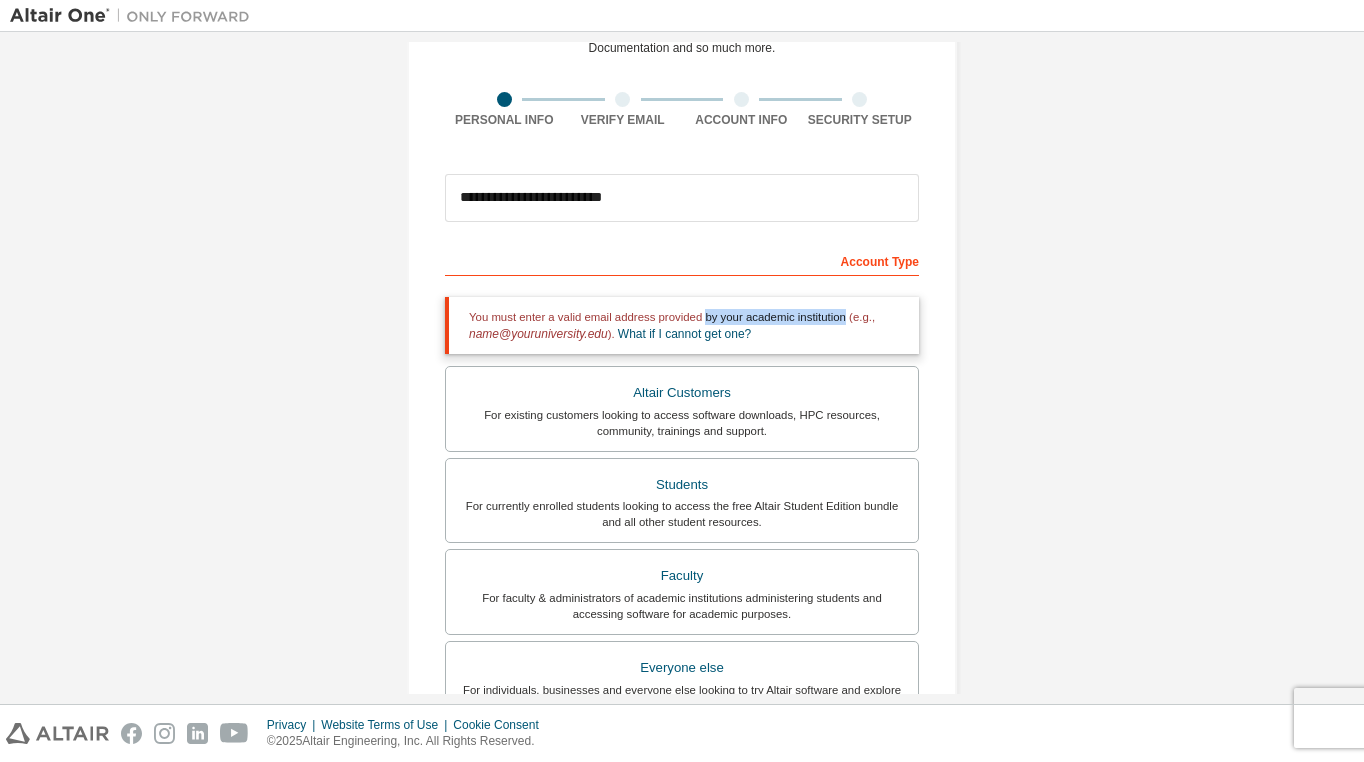drag, startPoint x: 715, startPoint y: 312, endPoint x: 923, endPoint y: 313, distance: 208.00241 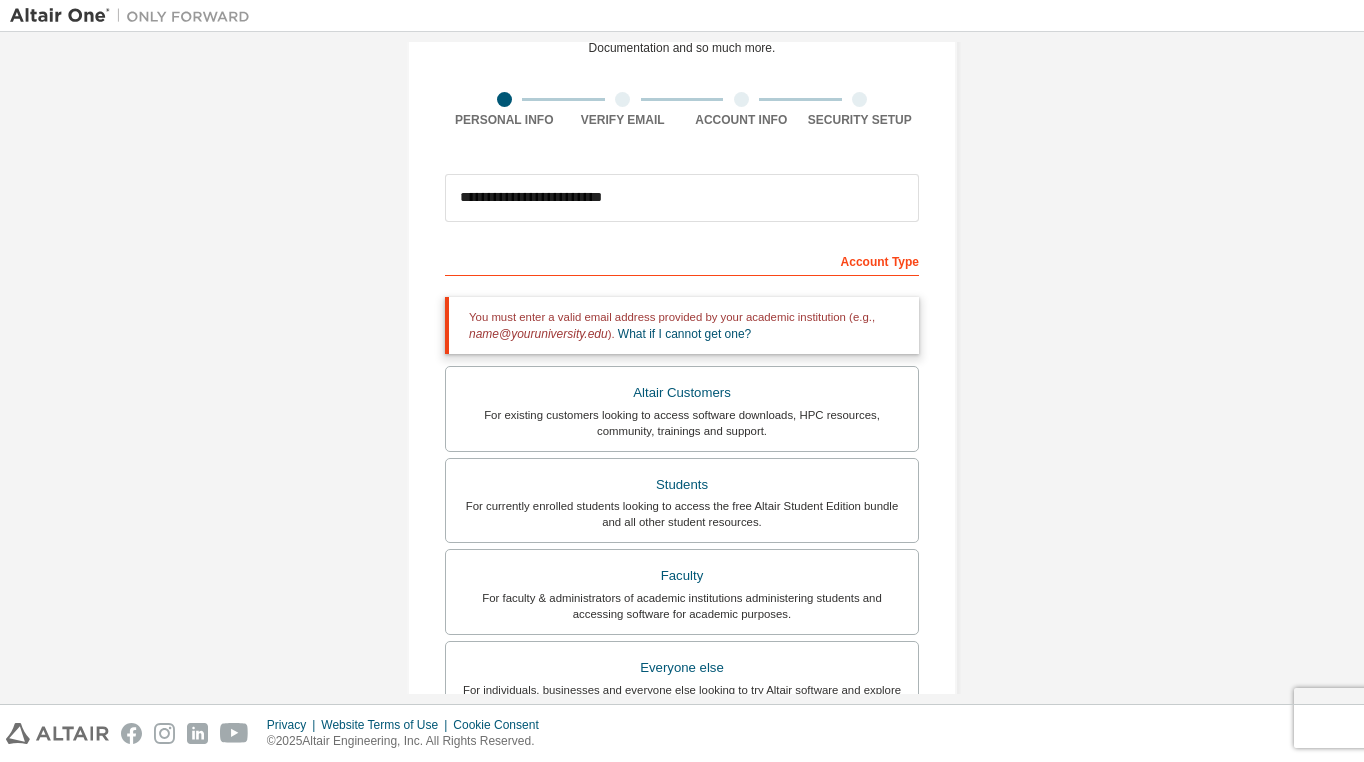 click on "**********" at bounding box center [682, 489] 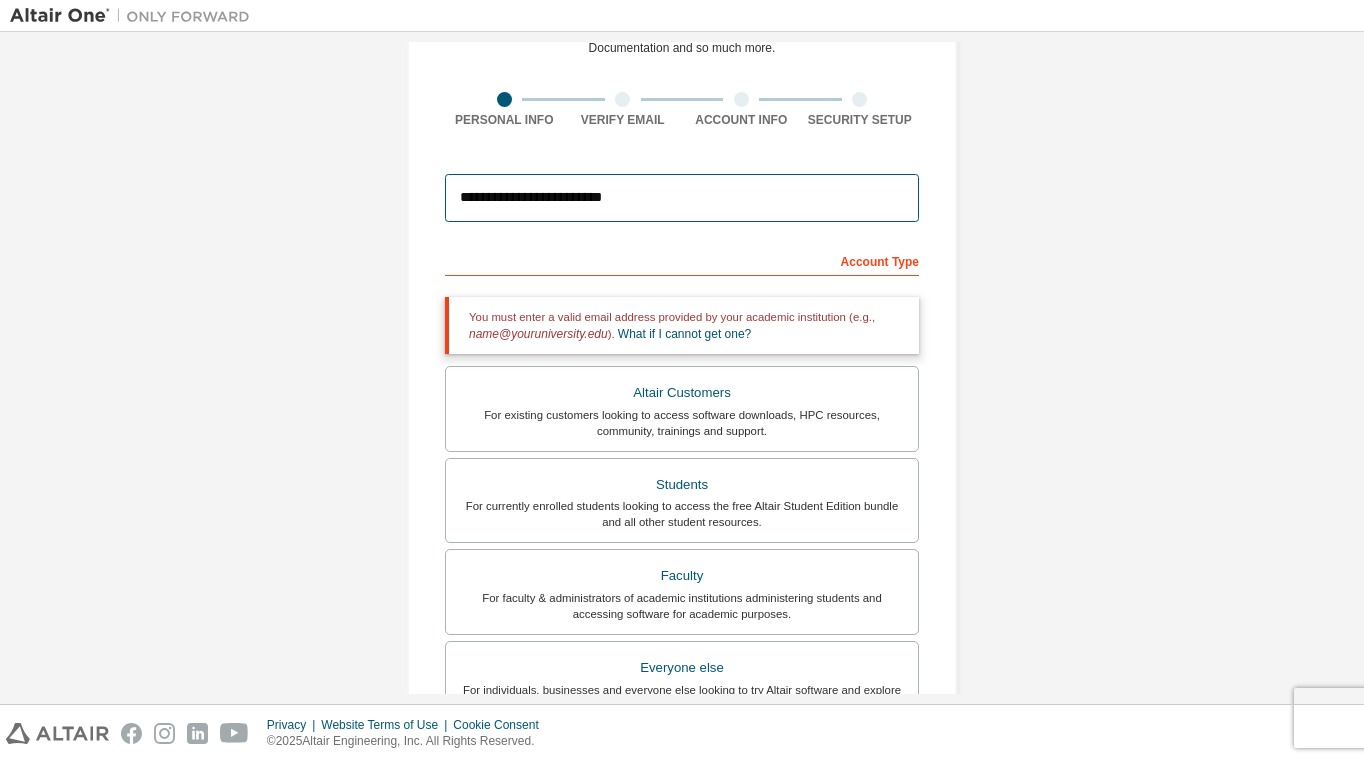 drag, startPoint x: 650, startPoint y: 196, endPoint x: 360, endPoint y: 188, distance: 290.11032 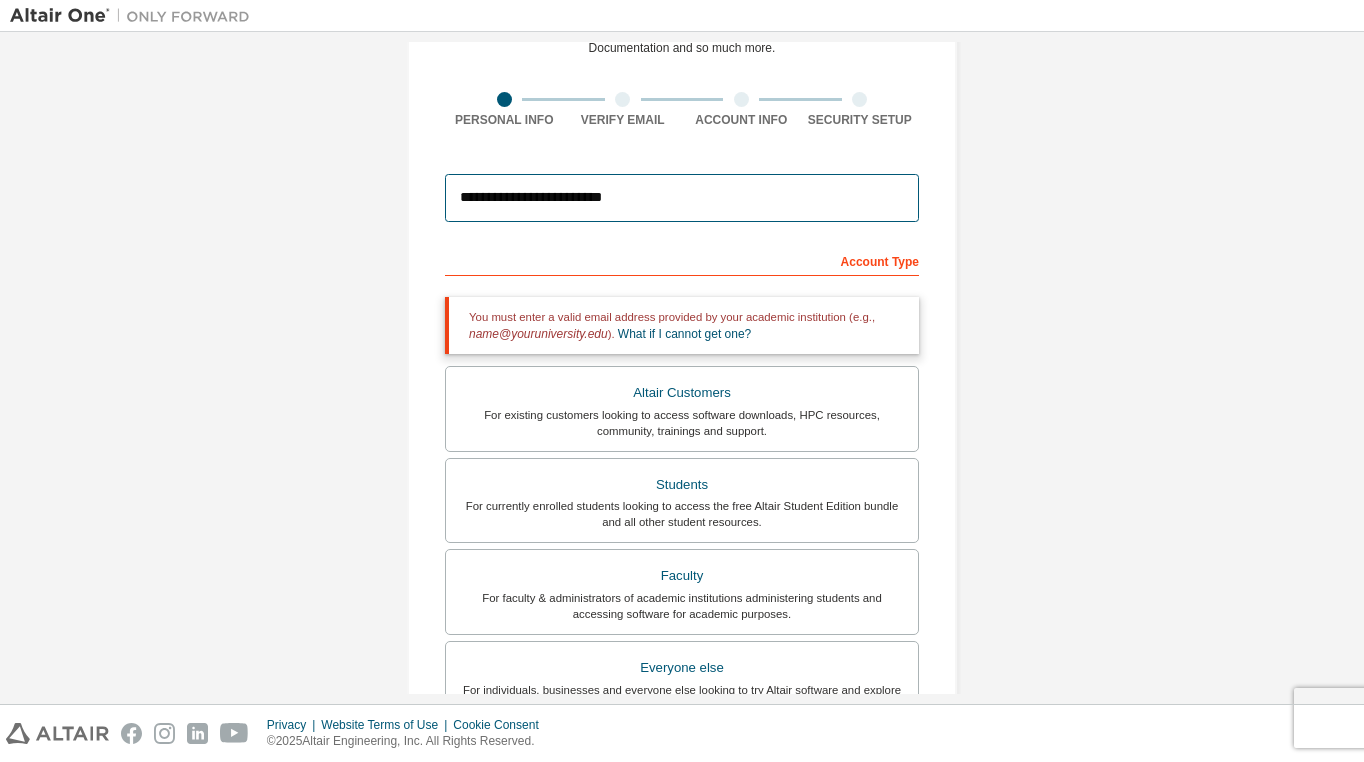 drag, startPoint x: 480, startPoint y: 206, endPoint x: 285, endPoint y: 213, distance: 195.1256 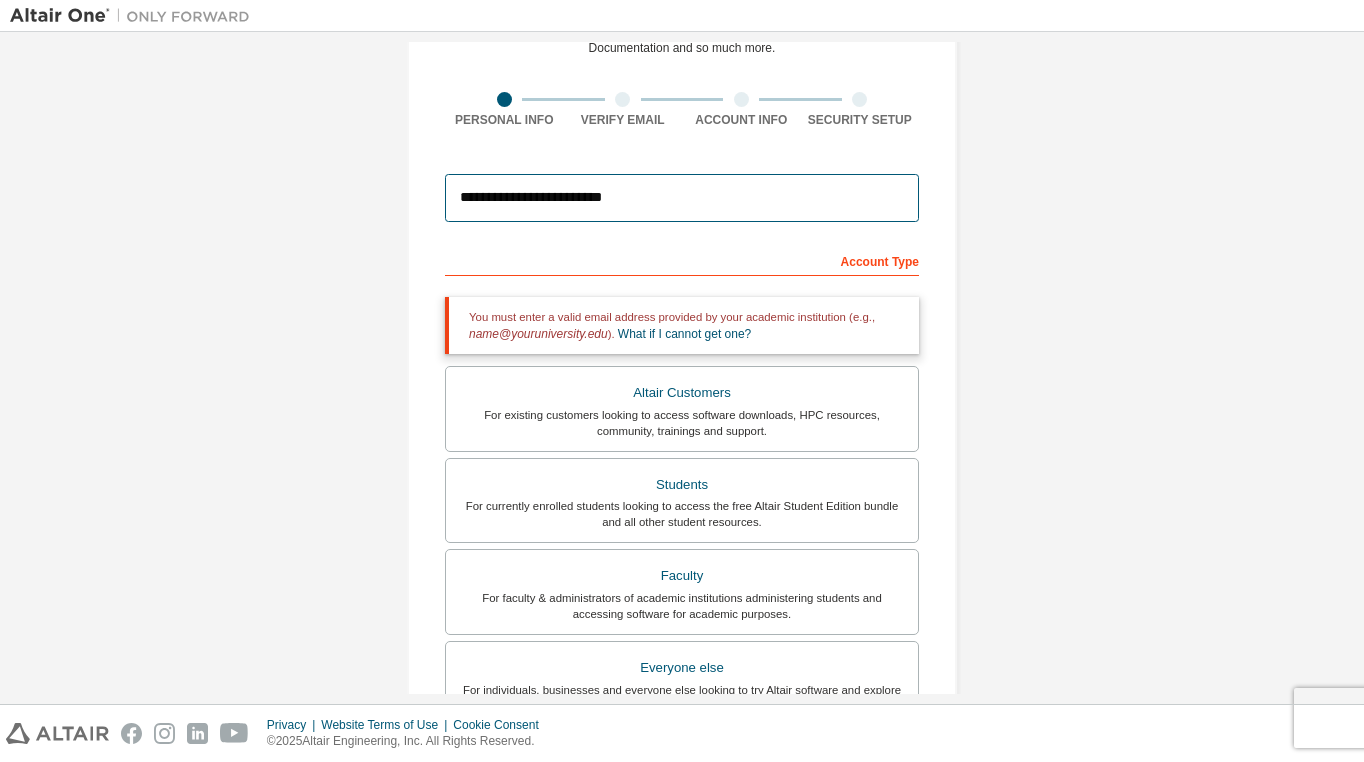 drag, startPoint x: 650, startPoint y: 180, endPoint x: 506, endPoint y: 202, distance: 145.67087 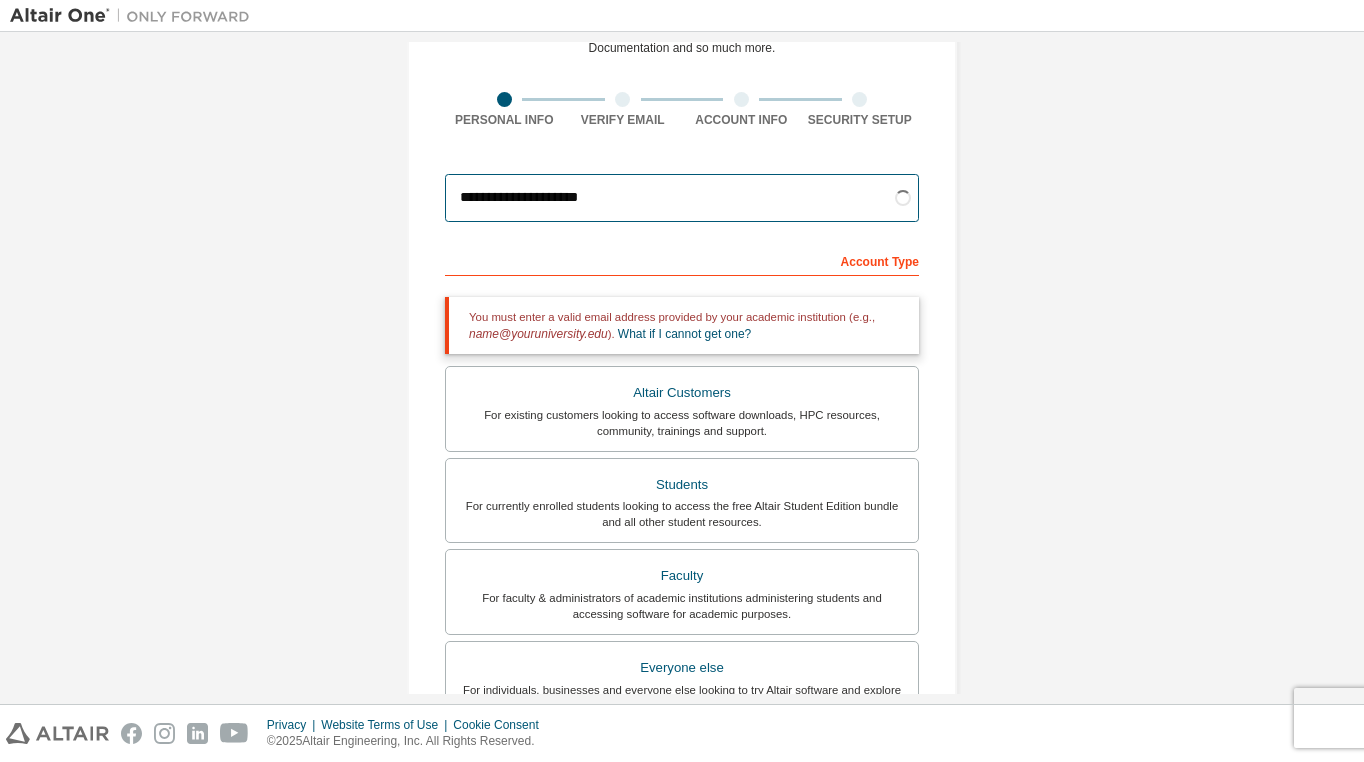 type on "**********" 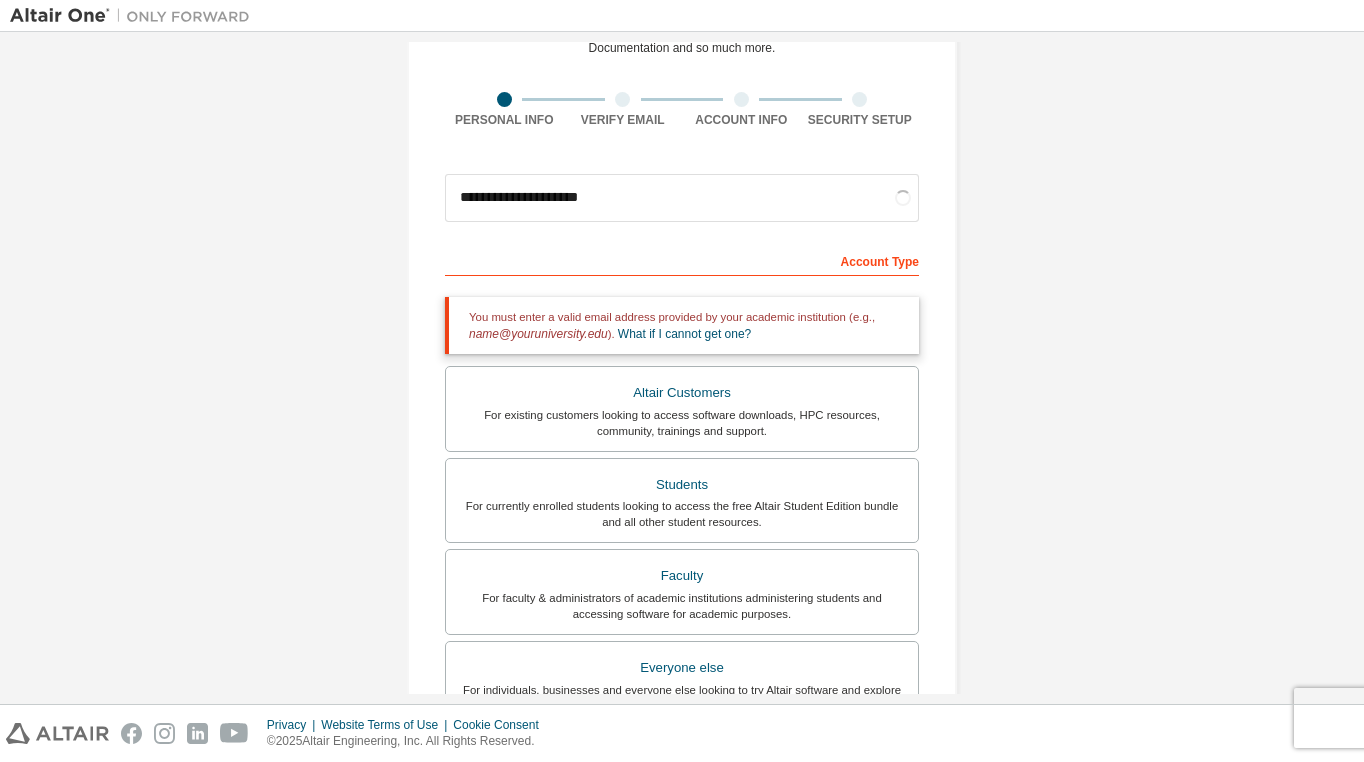 click on "**********" at bounding box center (682, 489) 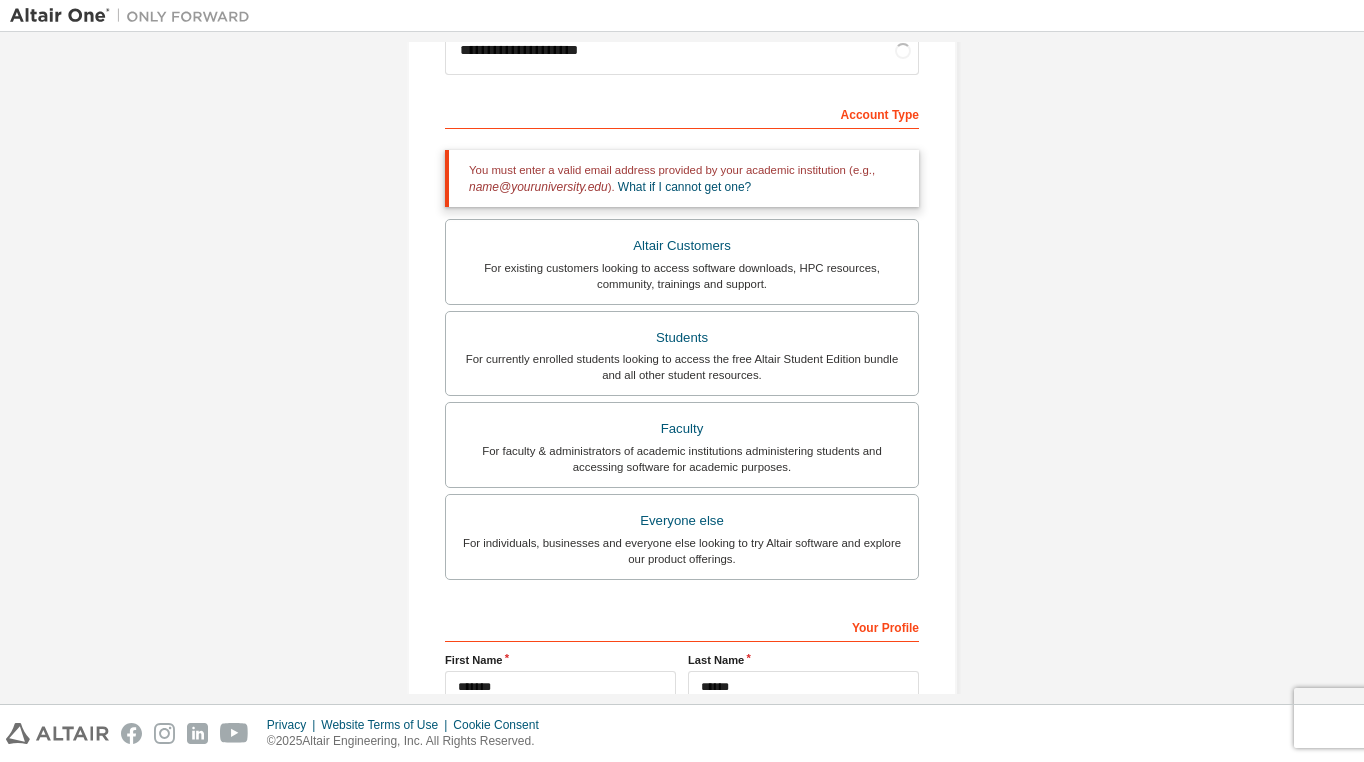 scroll, scrollTop: 0, scrollLeft: 0, axis: both 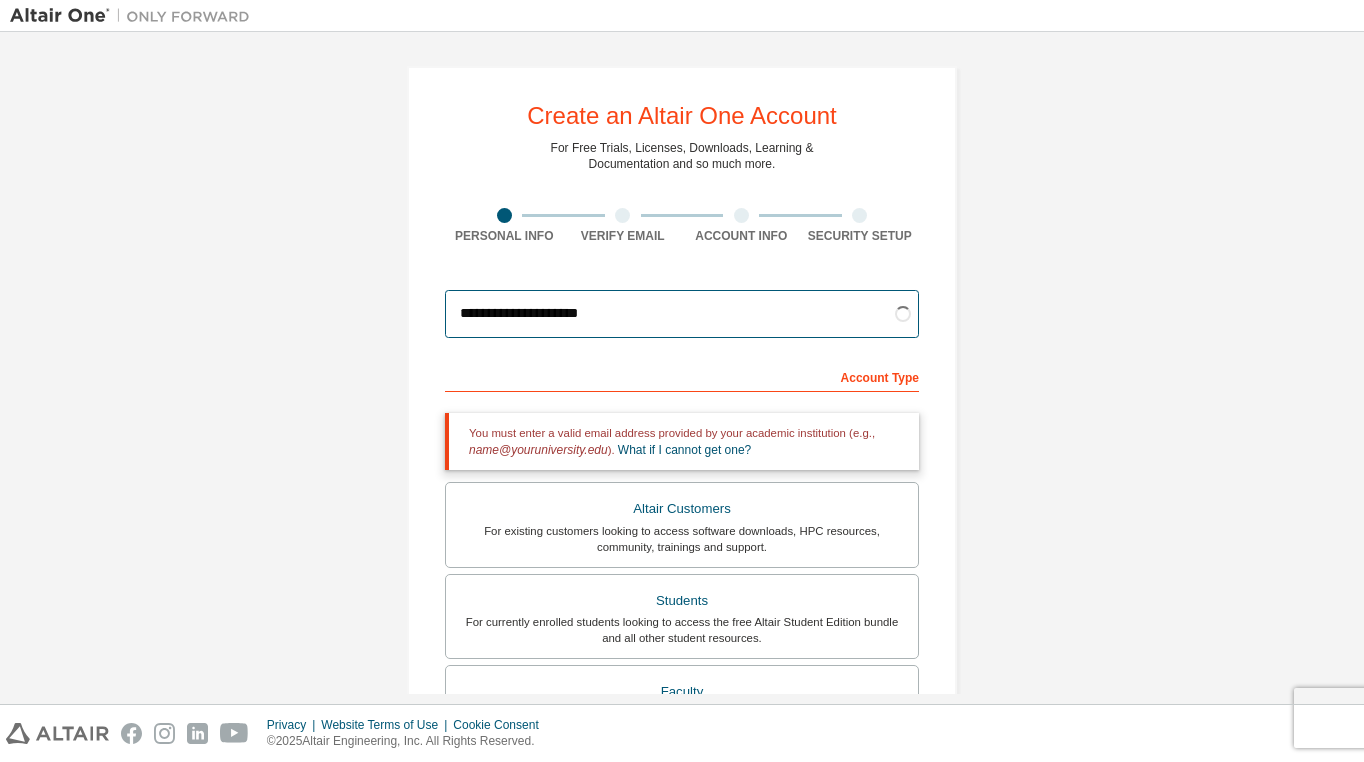 click on "**********" at bounding box center [682, 314] 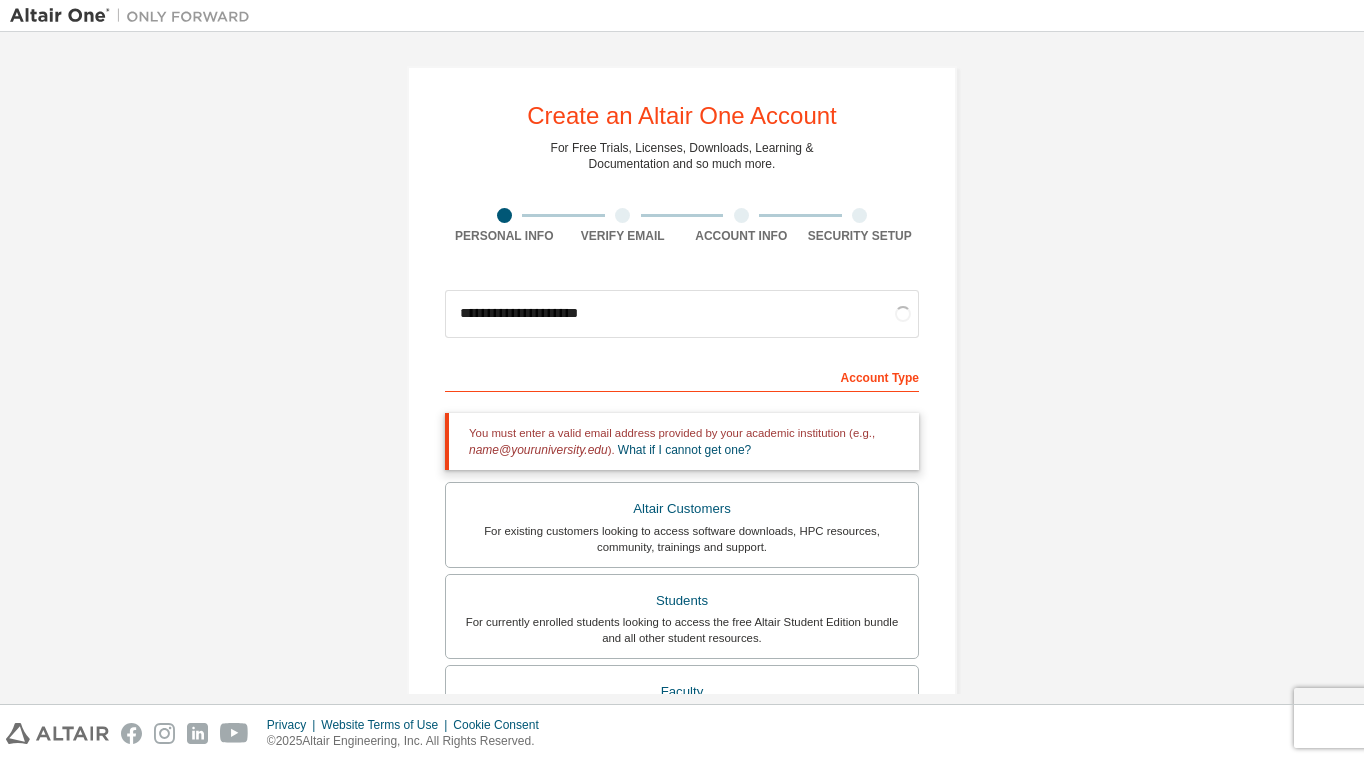 click on "**********" at bounding box center (682, 605) 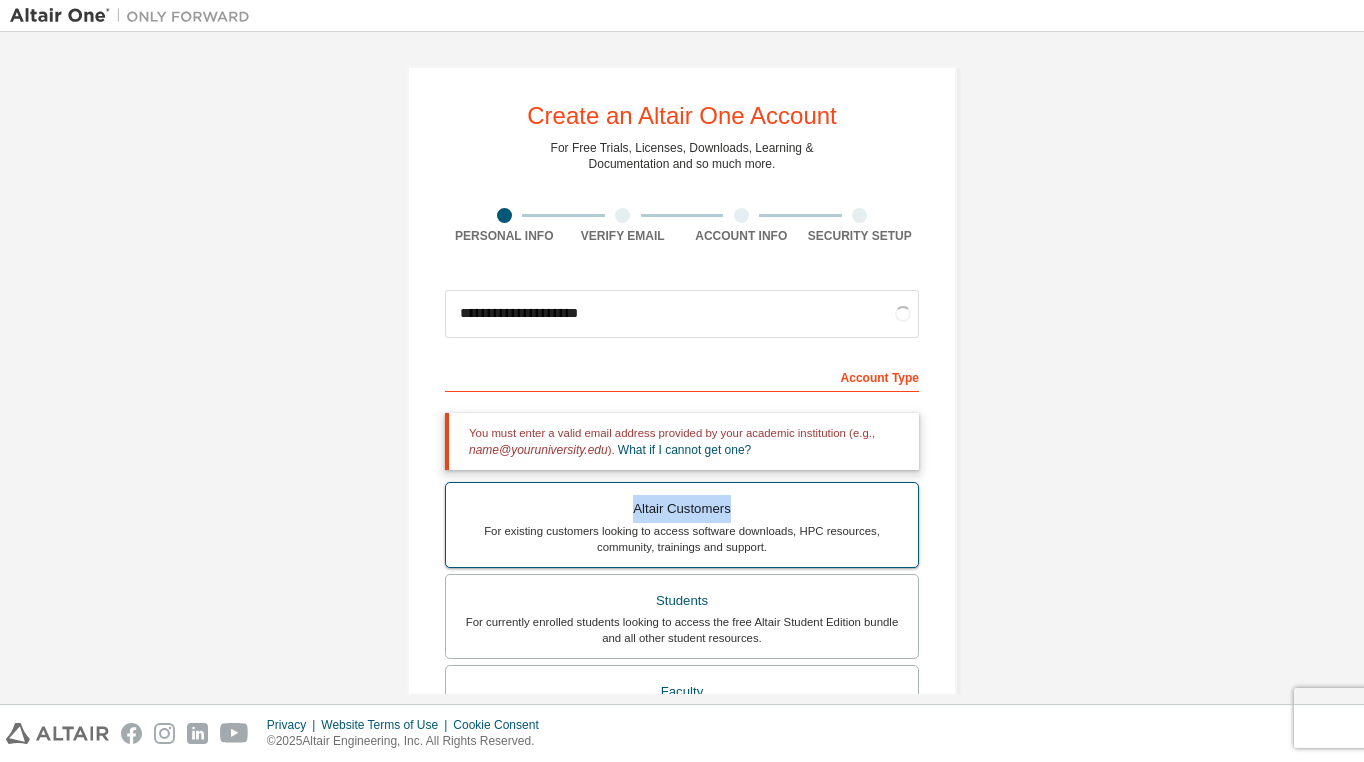 click on "Academic emails outside our recognised list will require manual verification. You must enter a valid email address provided by your academic institution (e.g., [EMAIL]). What if I cannot get one? Altair Customers For existing customers looking to access software downloads, HPC resources, community, trainings and support. Students For currently enrolled students looking to access the free Altair Student Edition bundle and all other student resources. Faculty For faculty & administrators of academic institutions administering students and accessing software for academic purposes. Everyone else For individuals, businesses and everyone else looking to try Altair software and explore our product offerings." at bounding box center [682, 625] 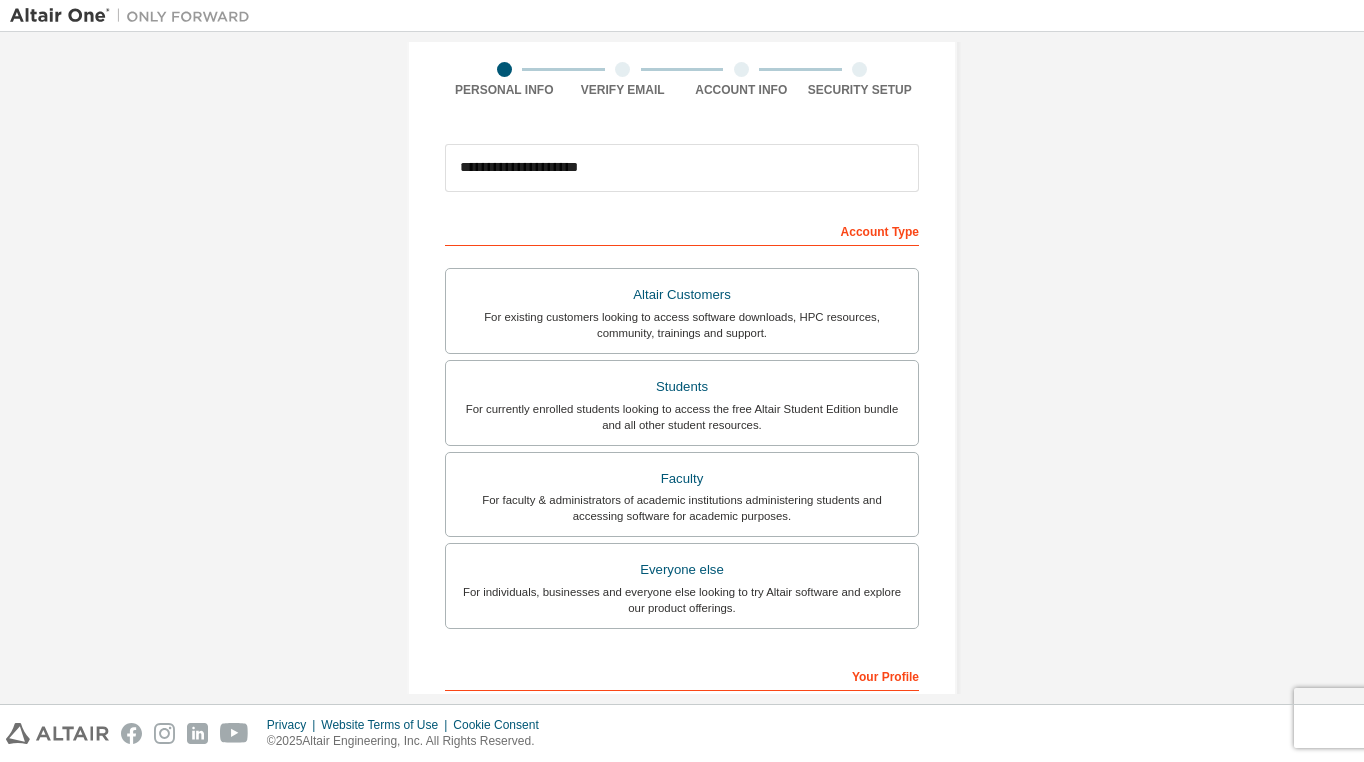 click on "**********" at bounding box center (682, 425) 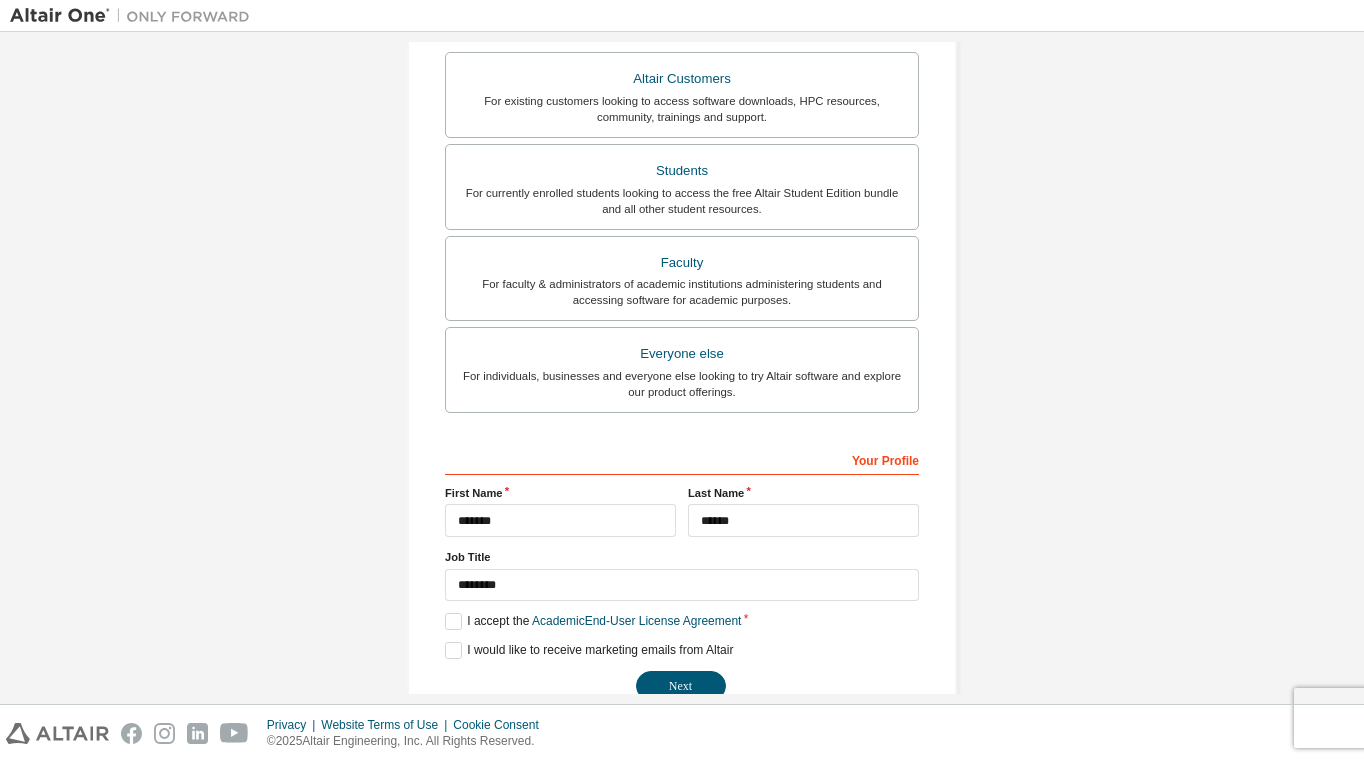 scroll, scrollTop: 407, scrollLeft: 0, axis: vertical 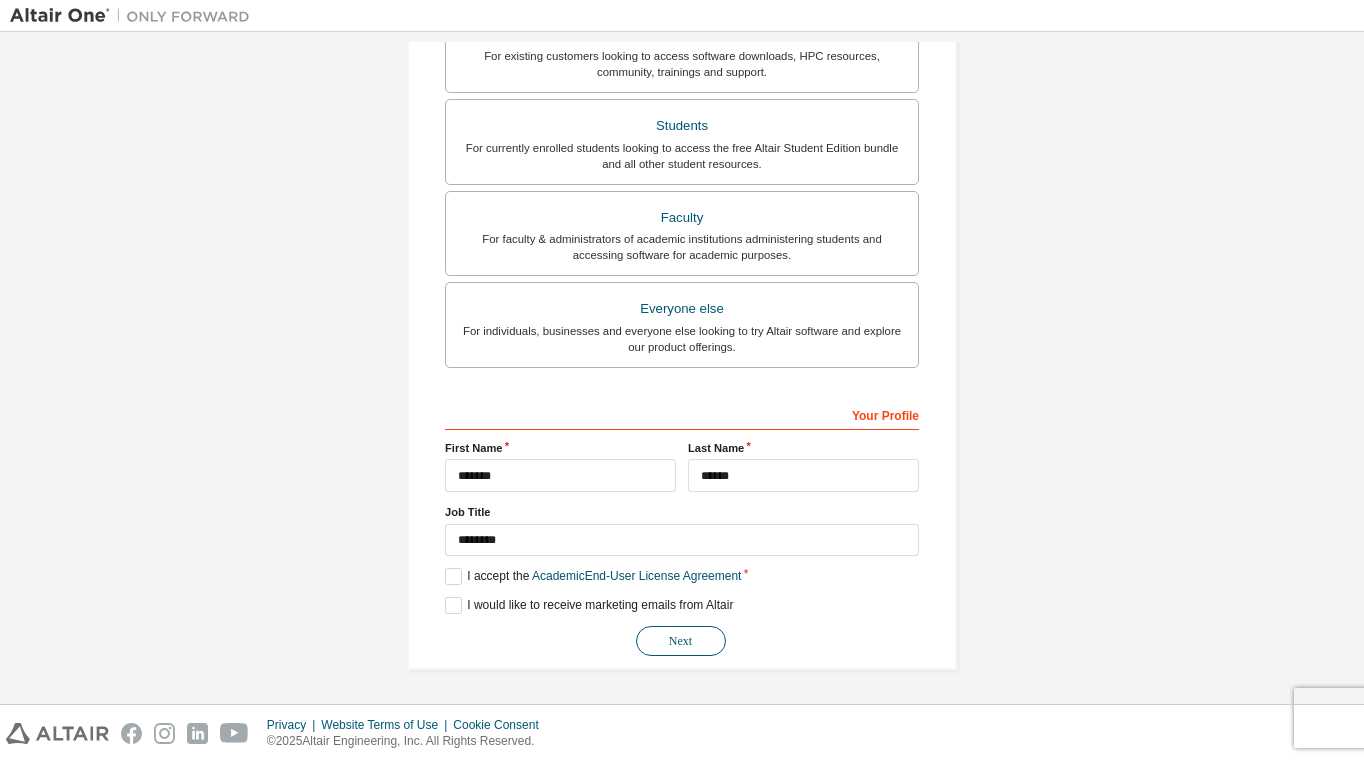 click on "Next" at bounding box center (681, 641) 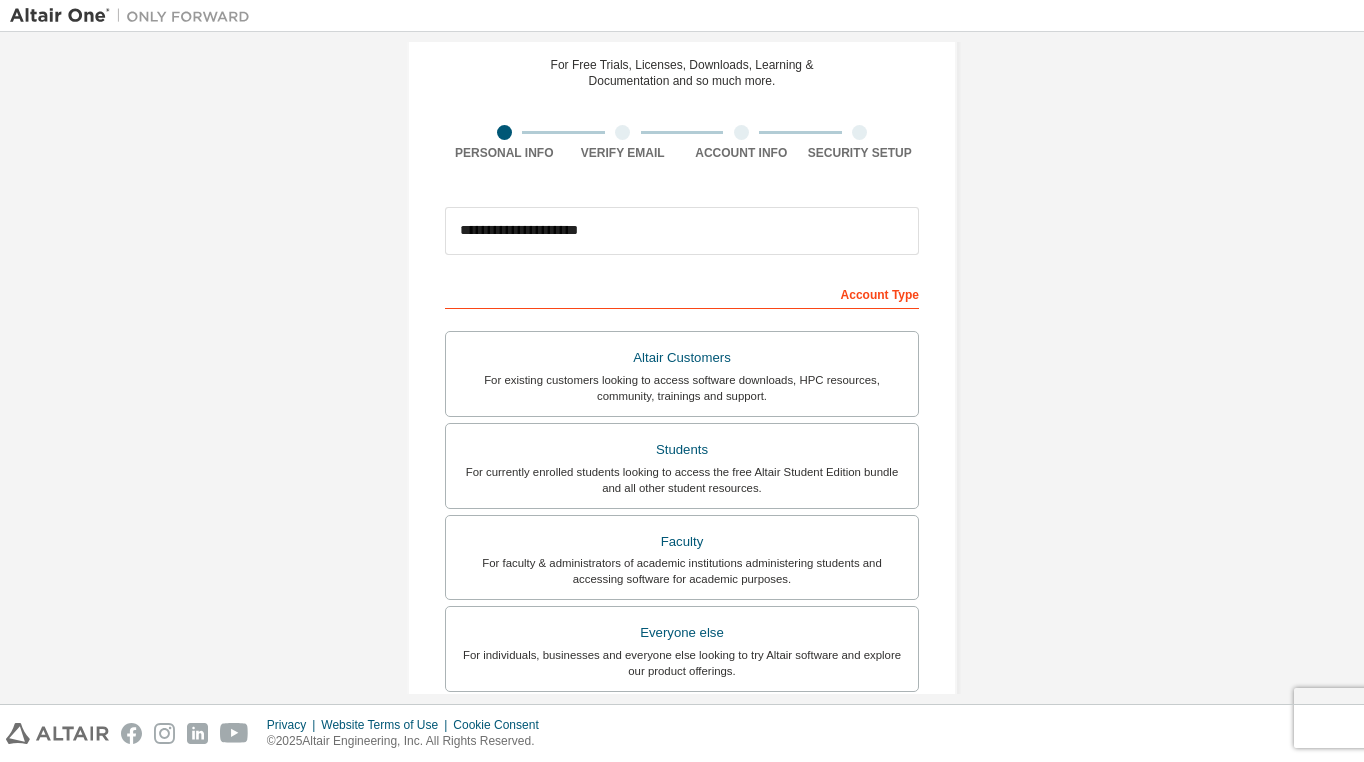 scroll, scrollTop: 0, scrollLeft: 0, axis: both 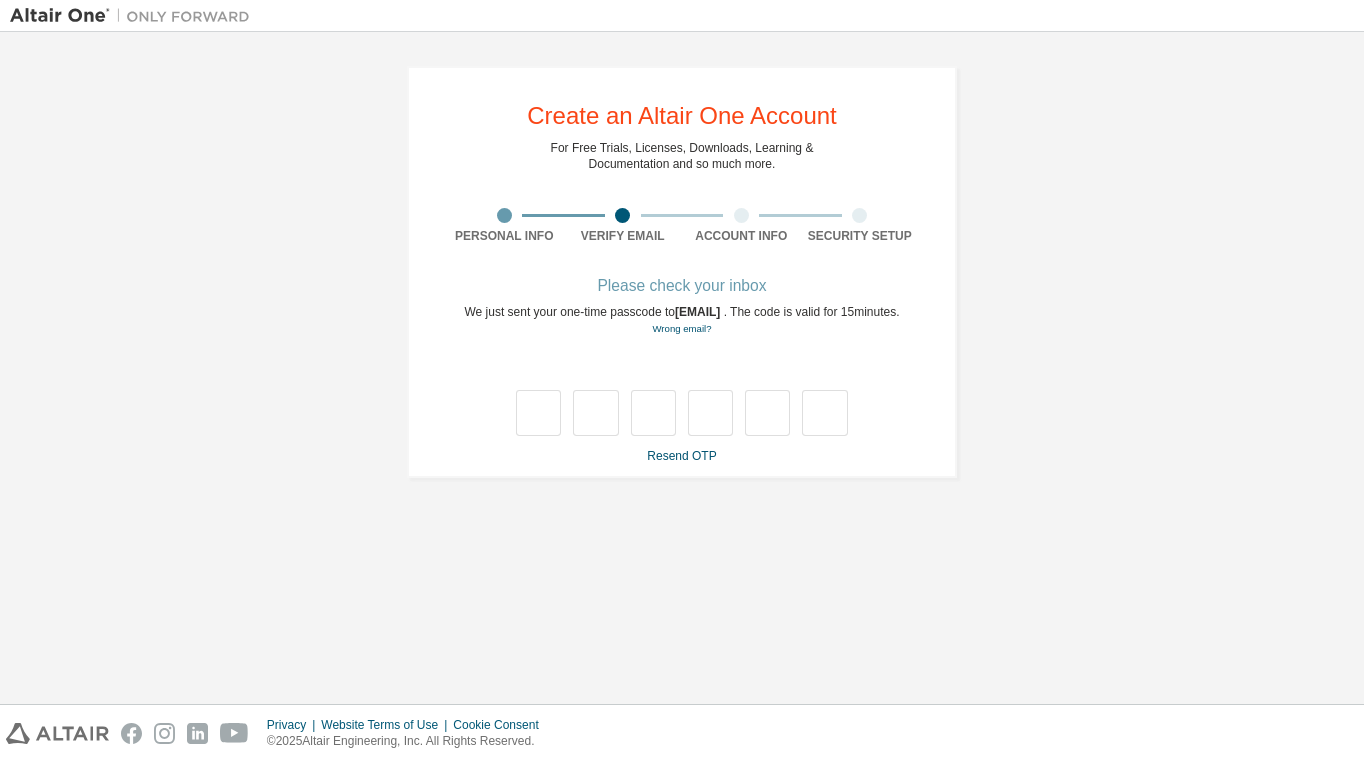 type on "*" 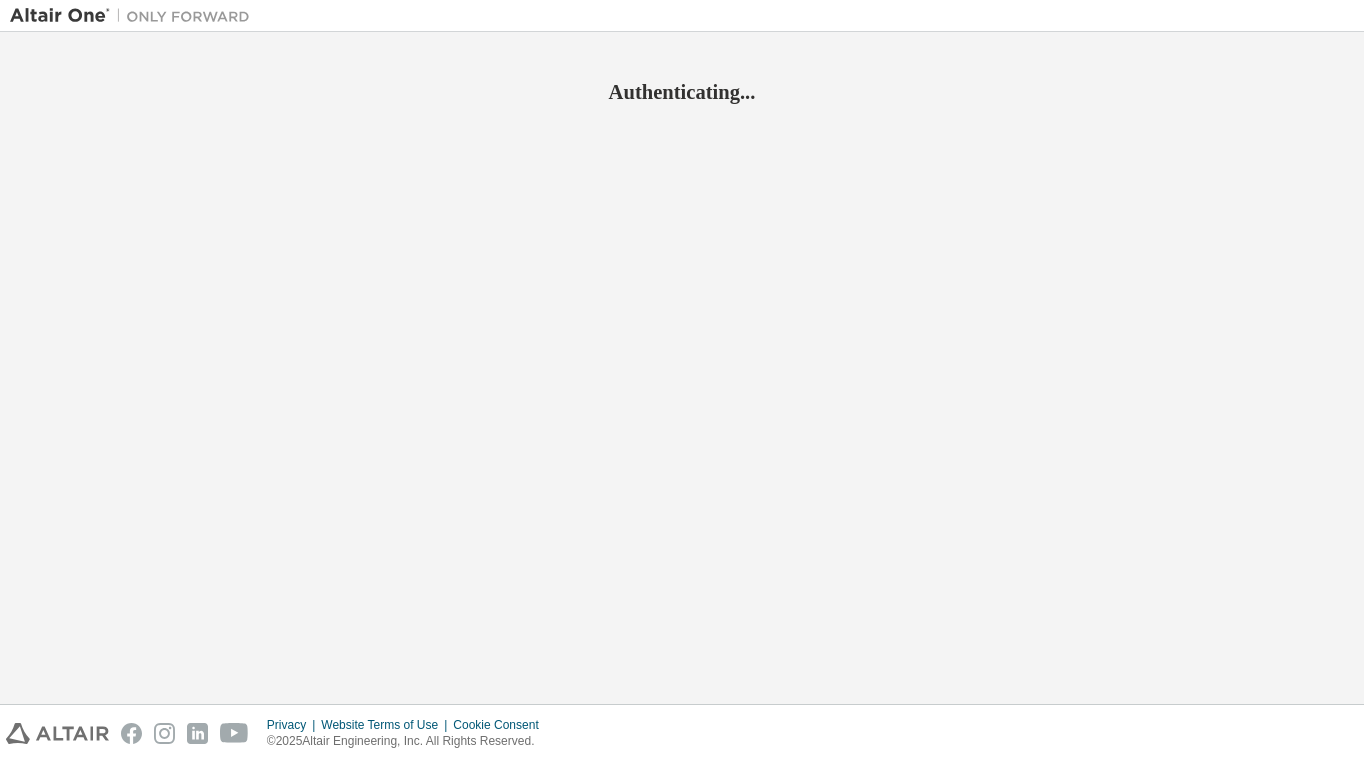 scroll, scrollTop: 0, scrollLeft: 0, axis: both 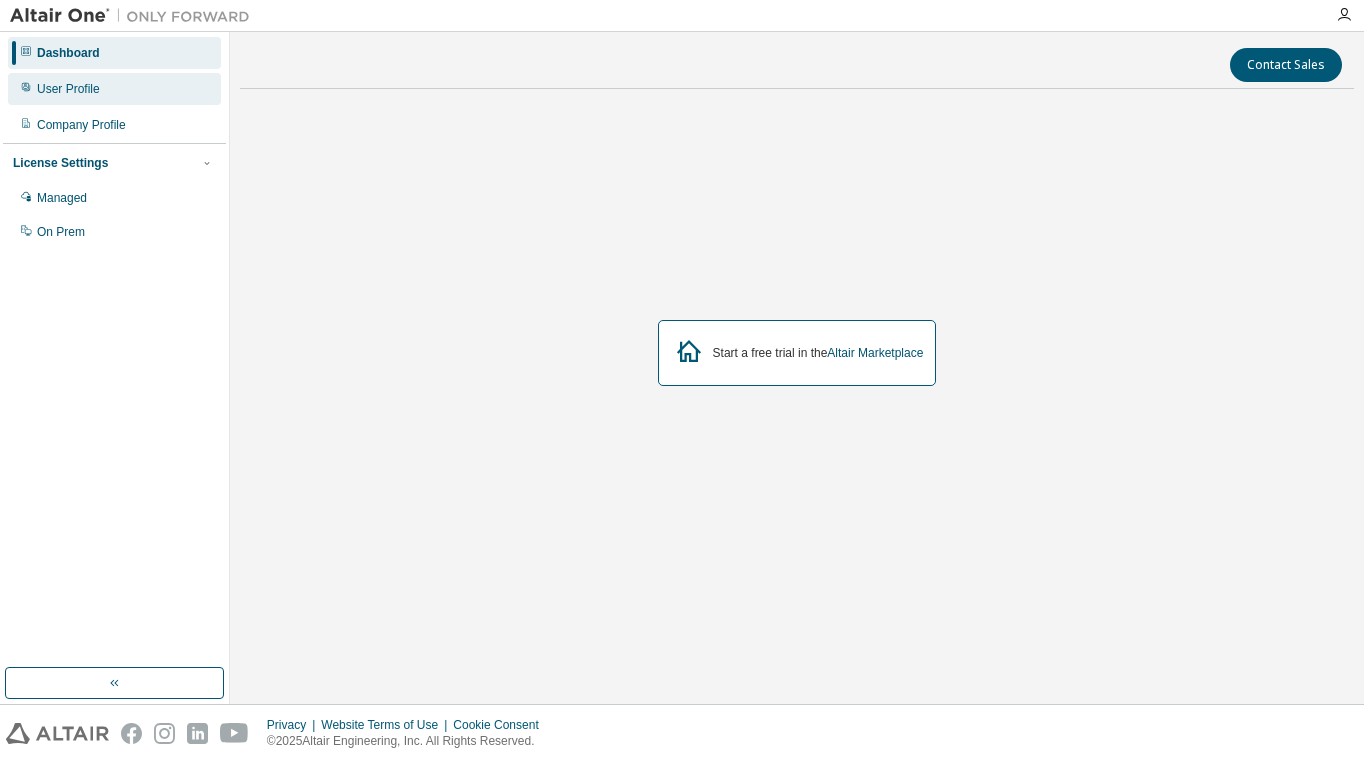 click on "User Profile" at bounding box center (114, 89) 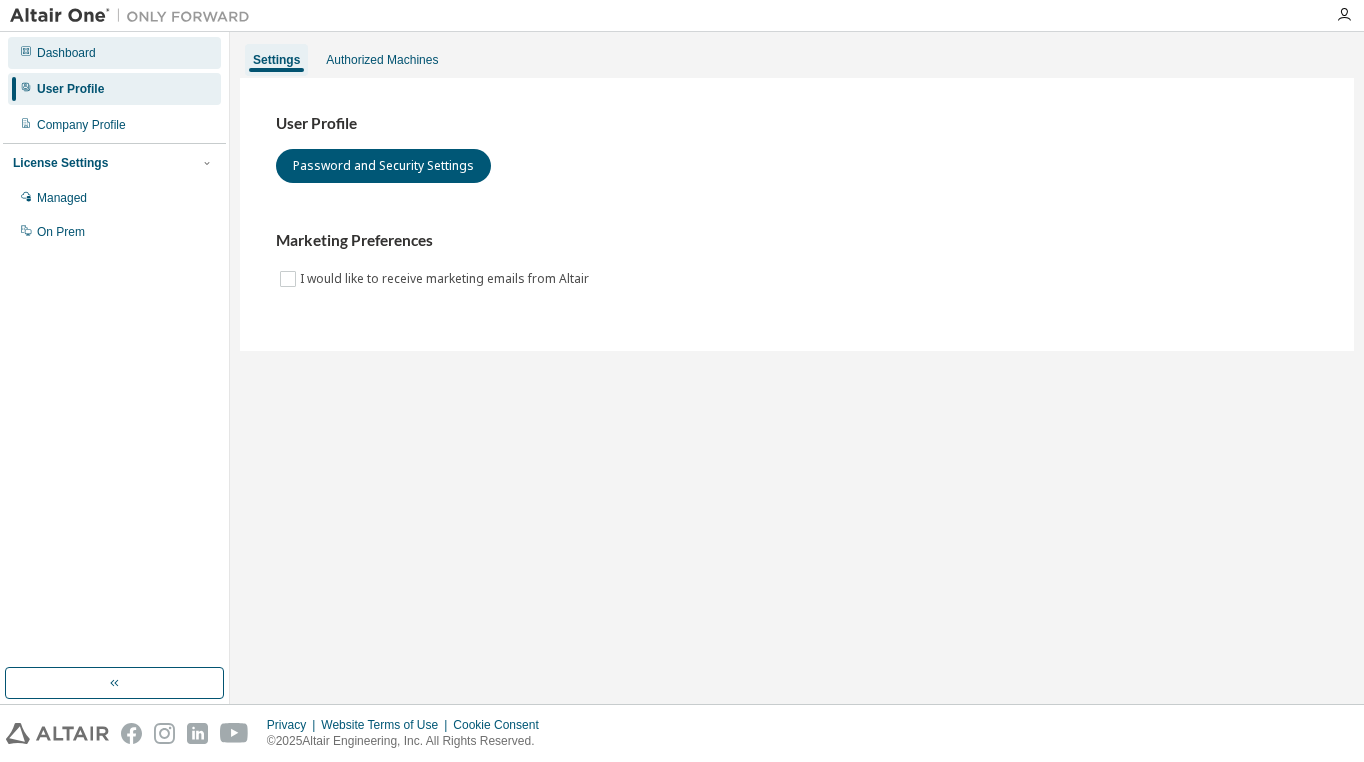 click on "Dashboard" at bounding box center [114, 53] 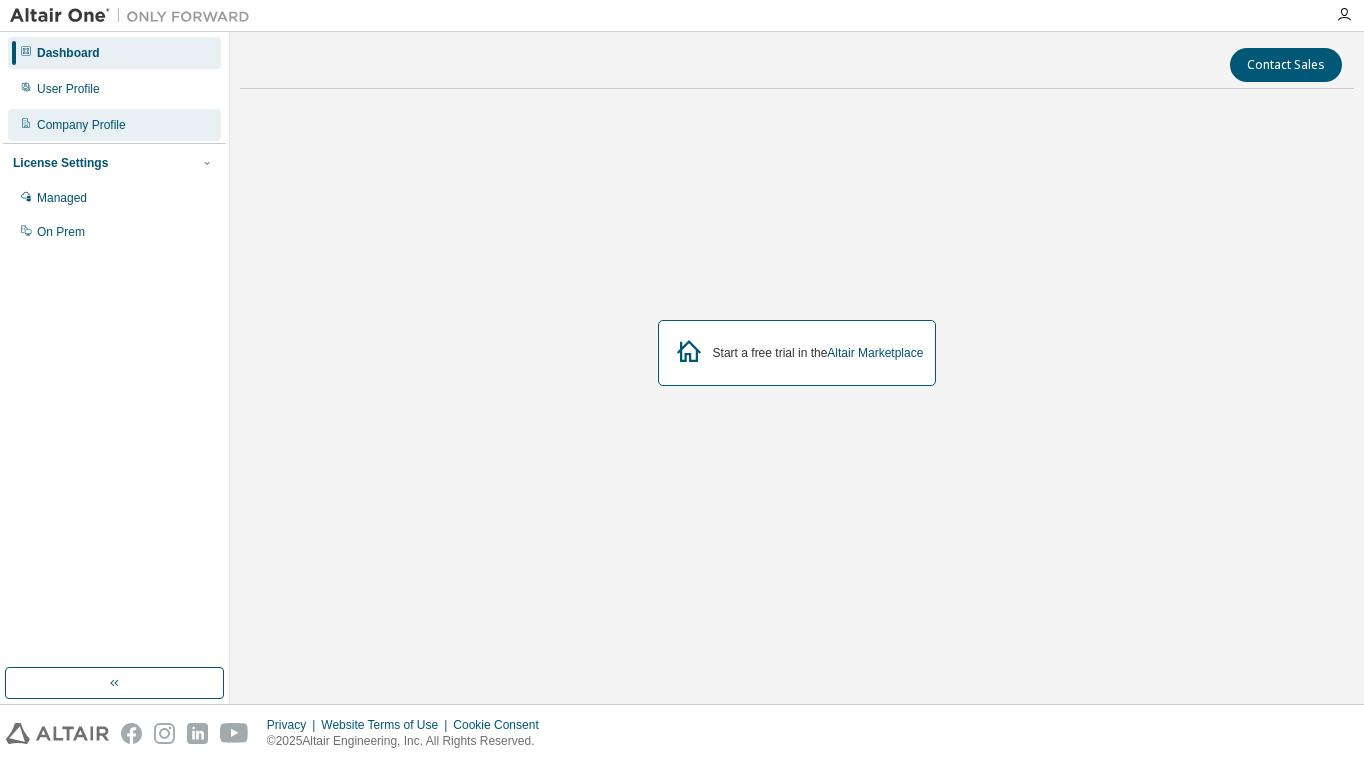 click on "Company Profile" at bounding box center [114, 125] 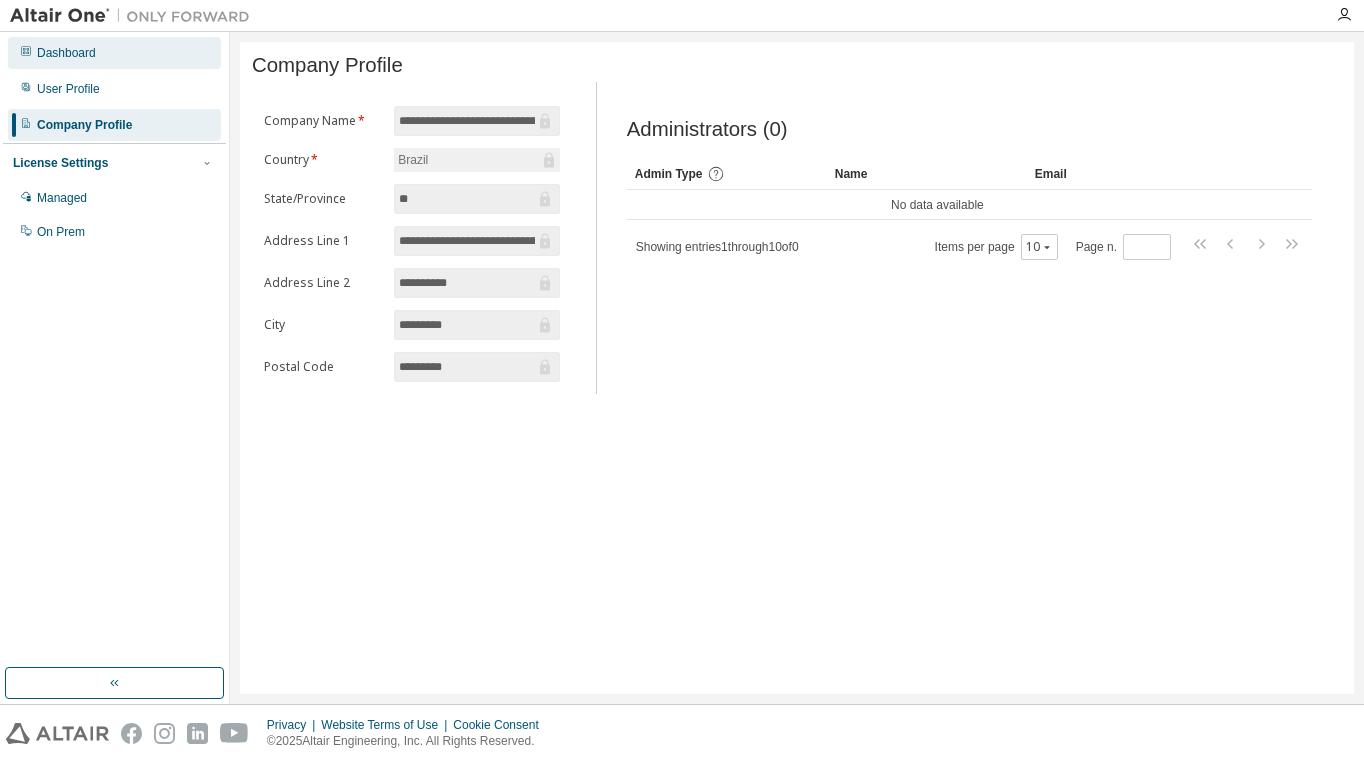 click on "Dashboard" at bounding box center (66, 53) 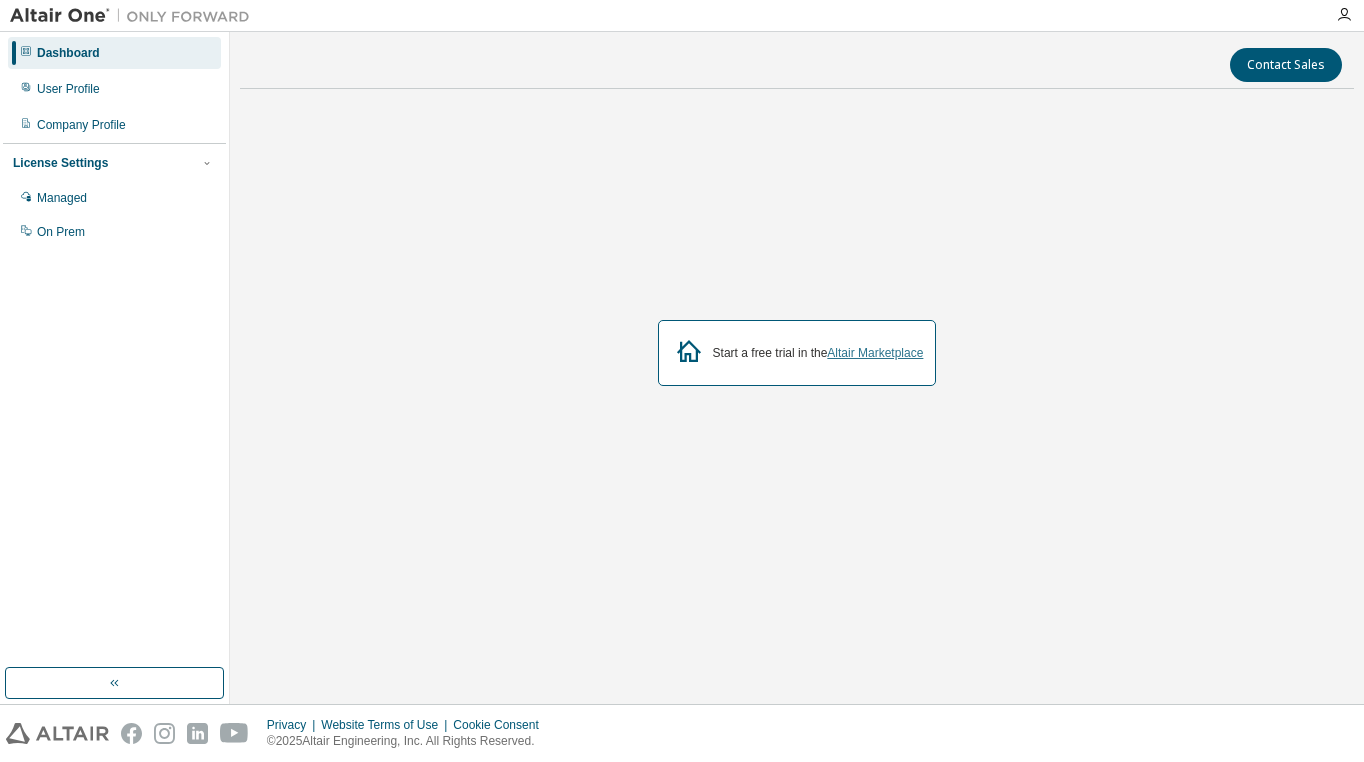 click on "Altair Marketplace" at bounding box center (875, 353) 